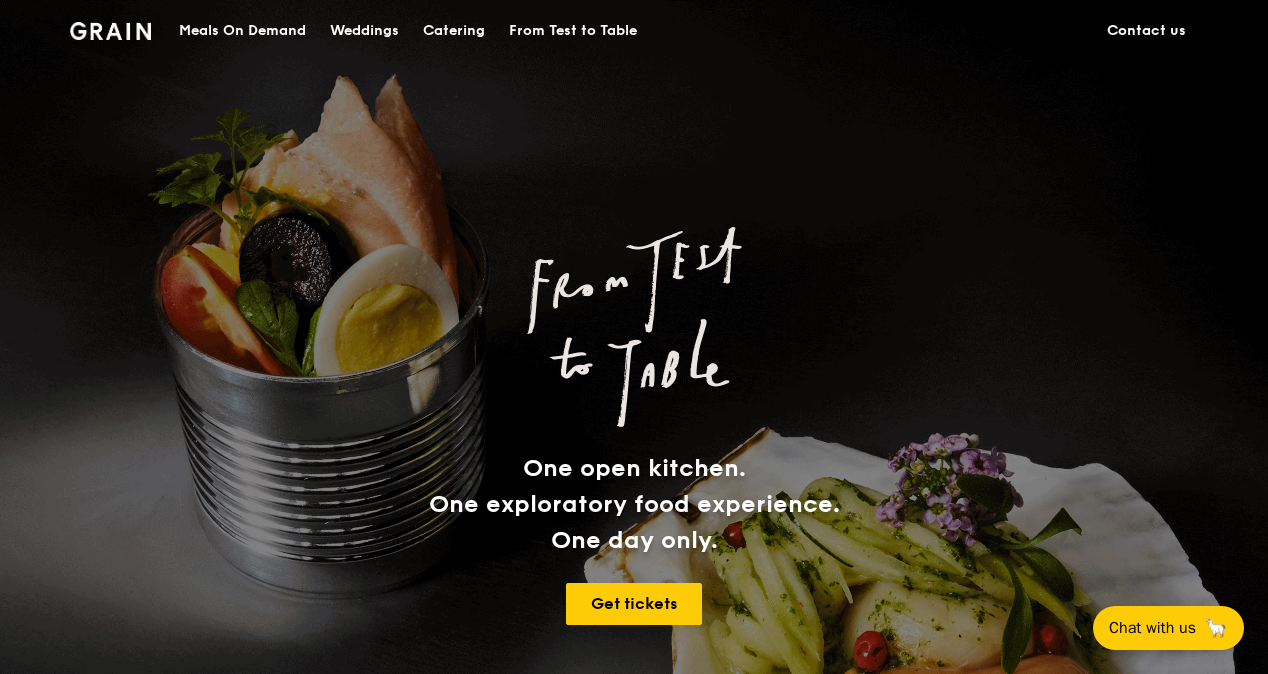 scroll, scrollTop: 0, scrollLeft: 0, axis: both 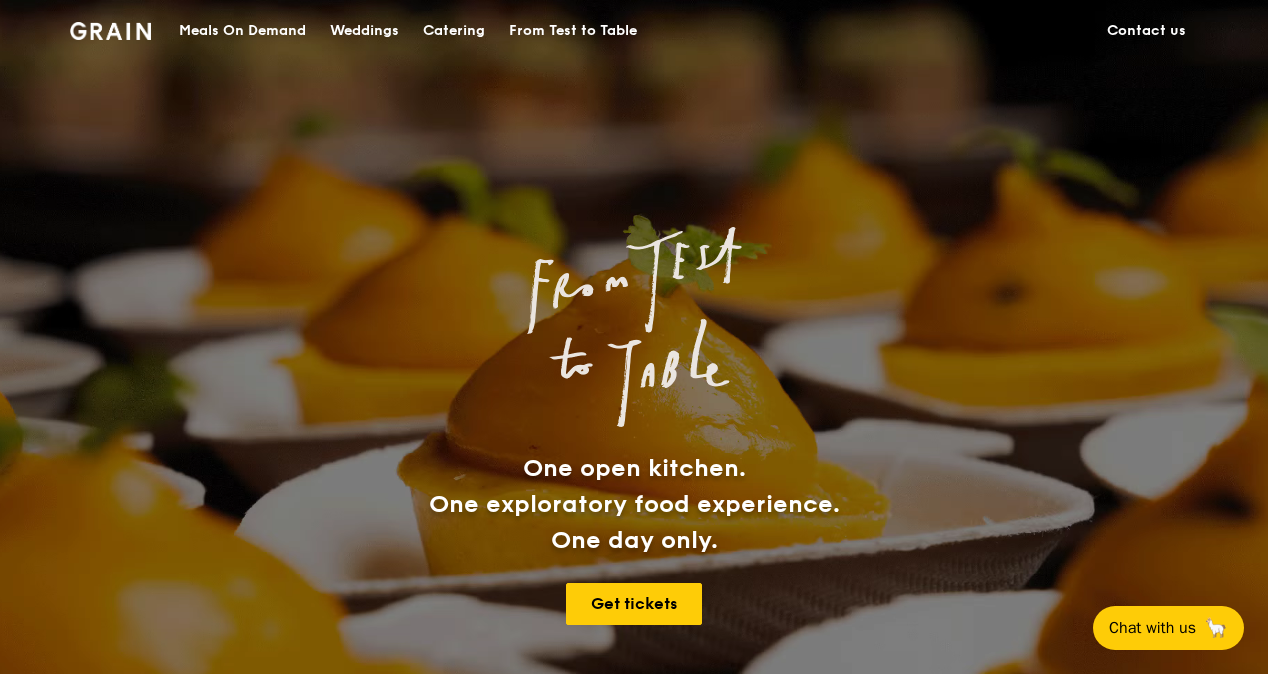 click on "Meals On Demand" at bounding box center (242, 31) 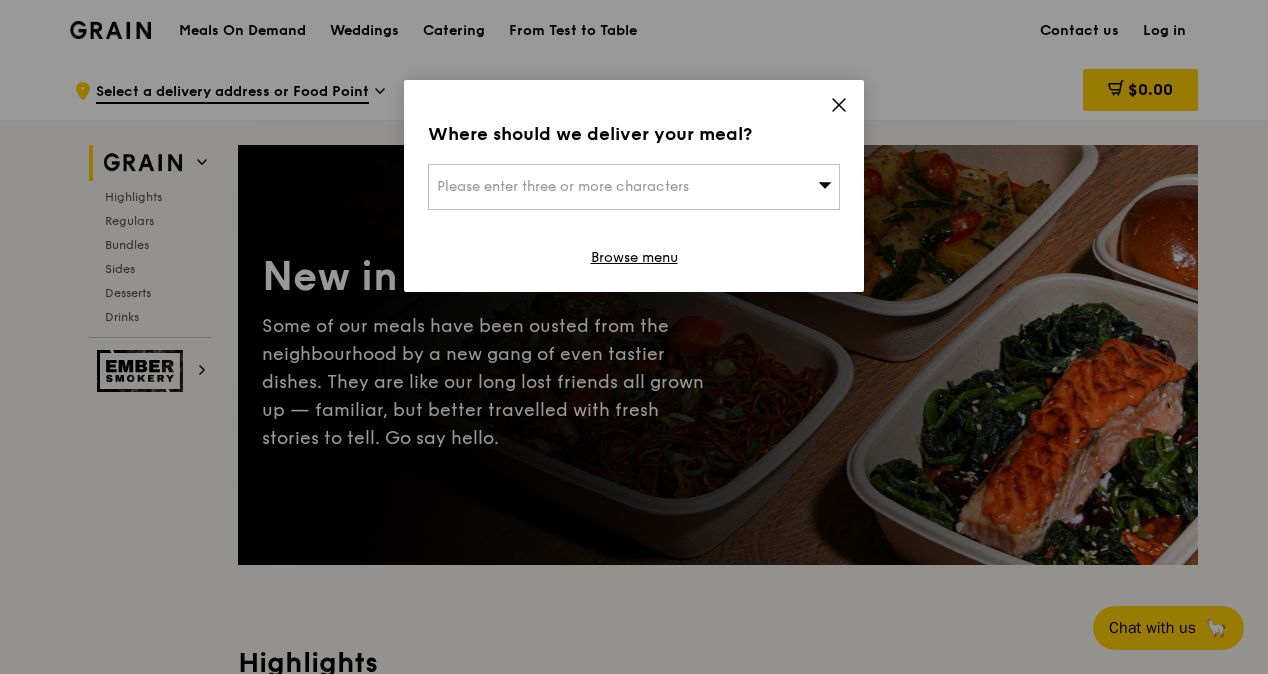 click on "Please enter three or more characters" at bounding box center (563, 186) 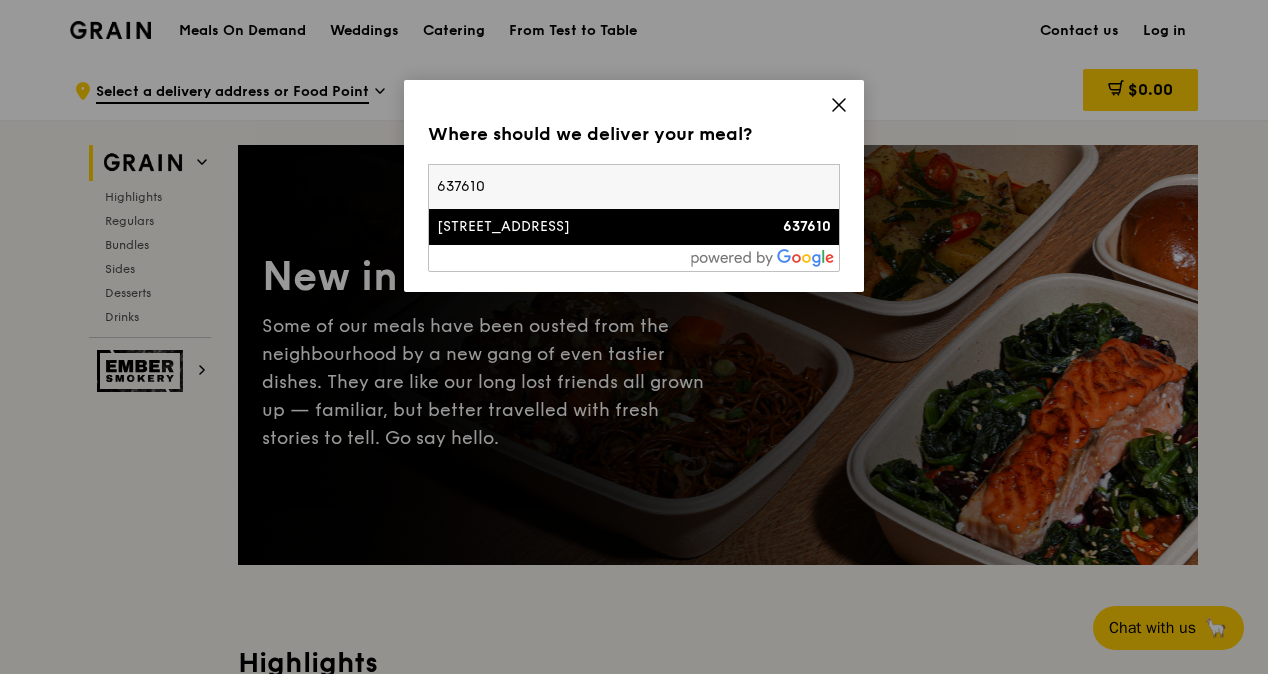 type on "637610" 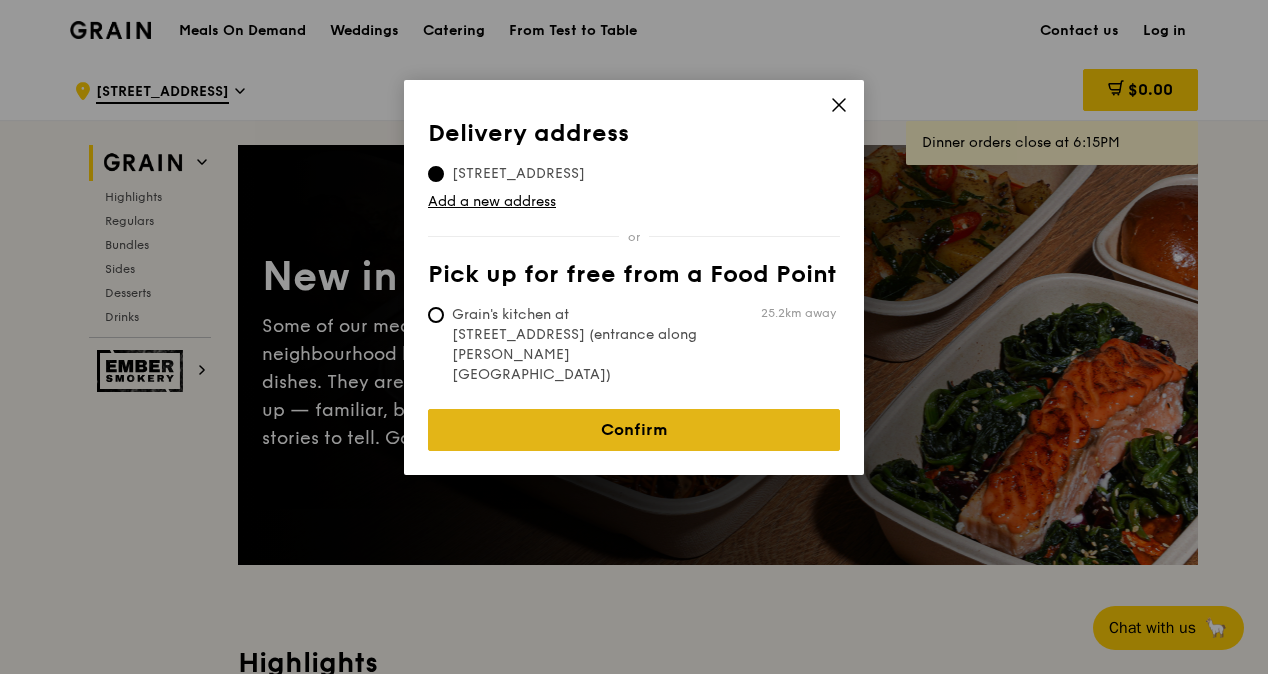 click on "Confirm" at bounding box center (634, 430) 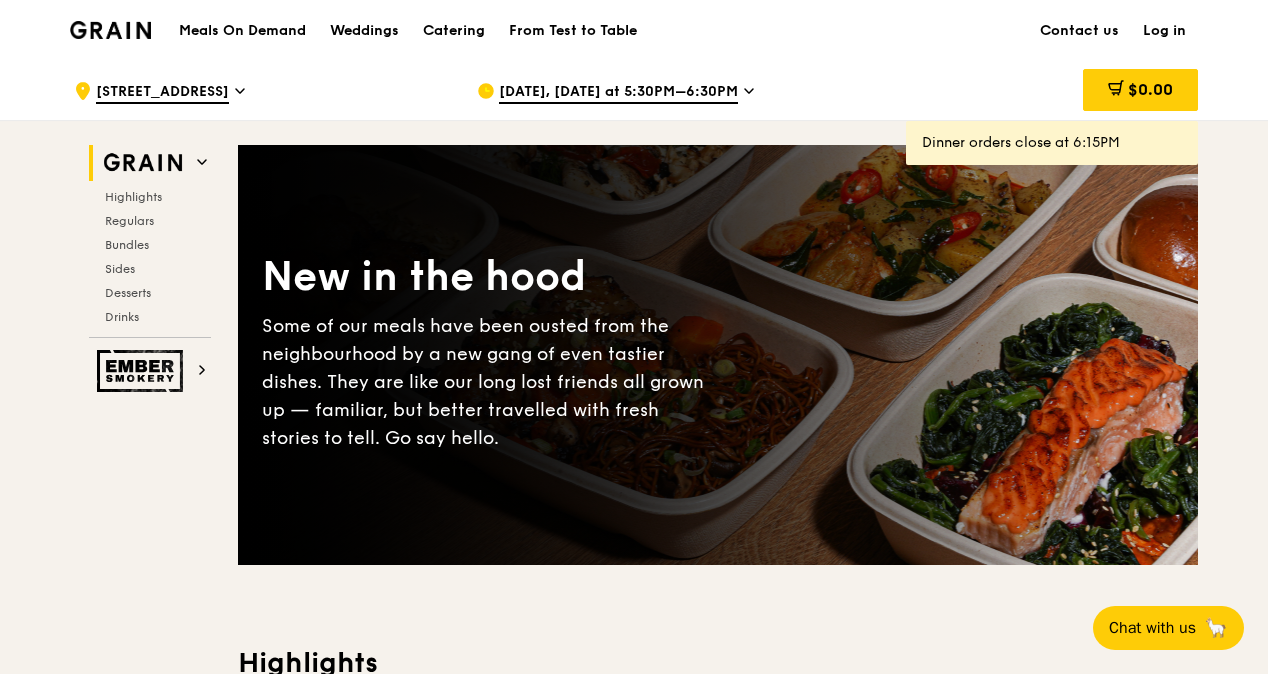 click 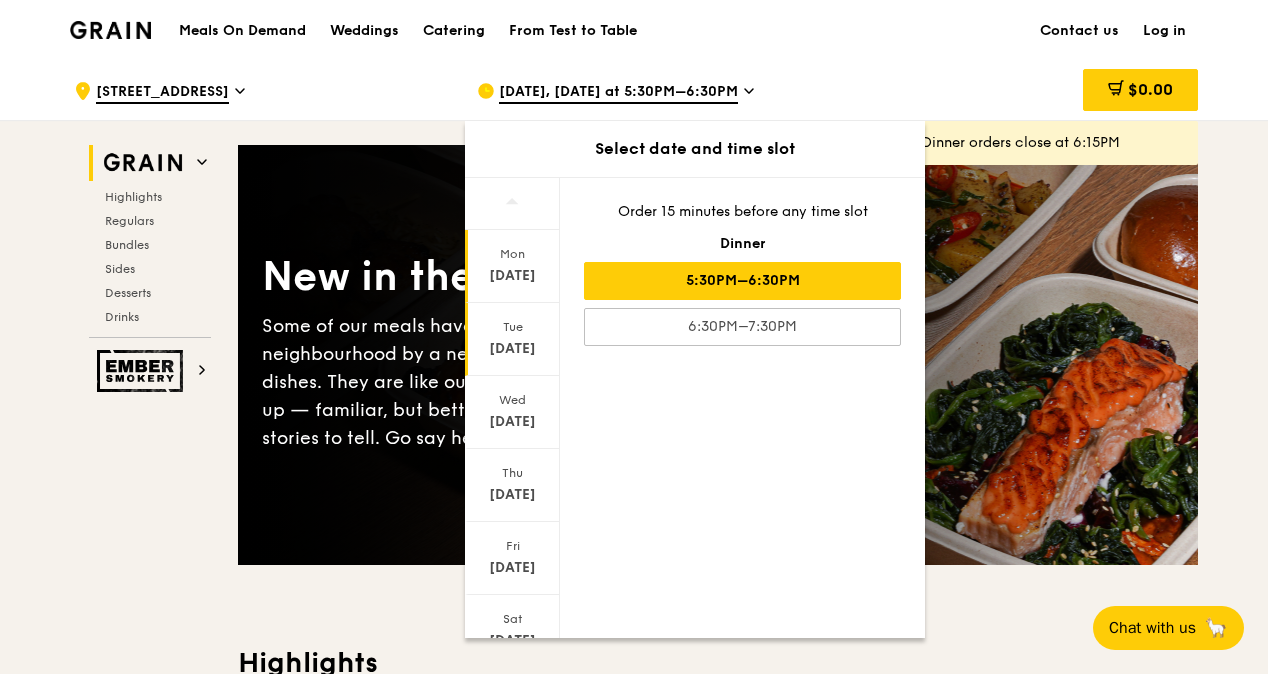 click on "Jul 15" at bounding box center (512, 349) 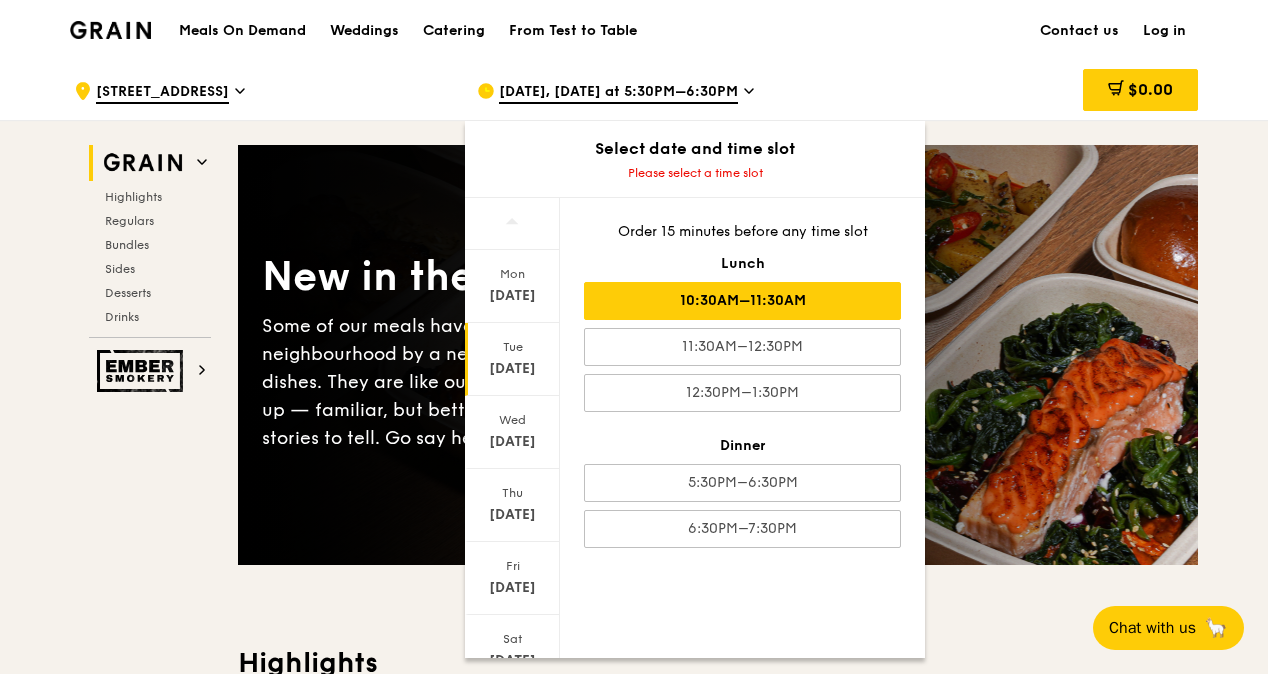 click on "10:30AM–11:30AM" at bounding box center (742, 301) 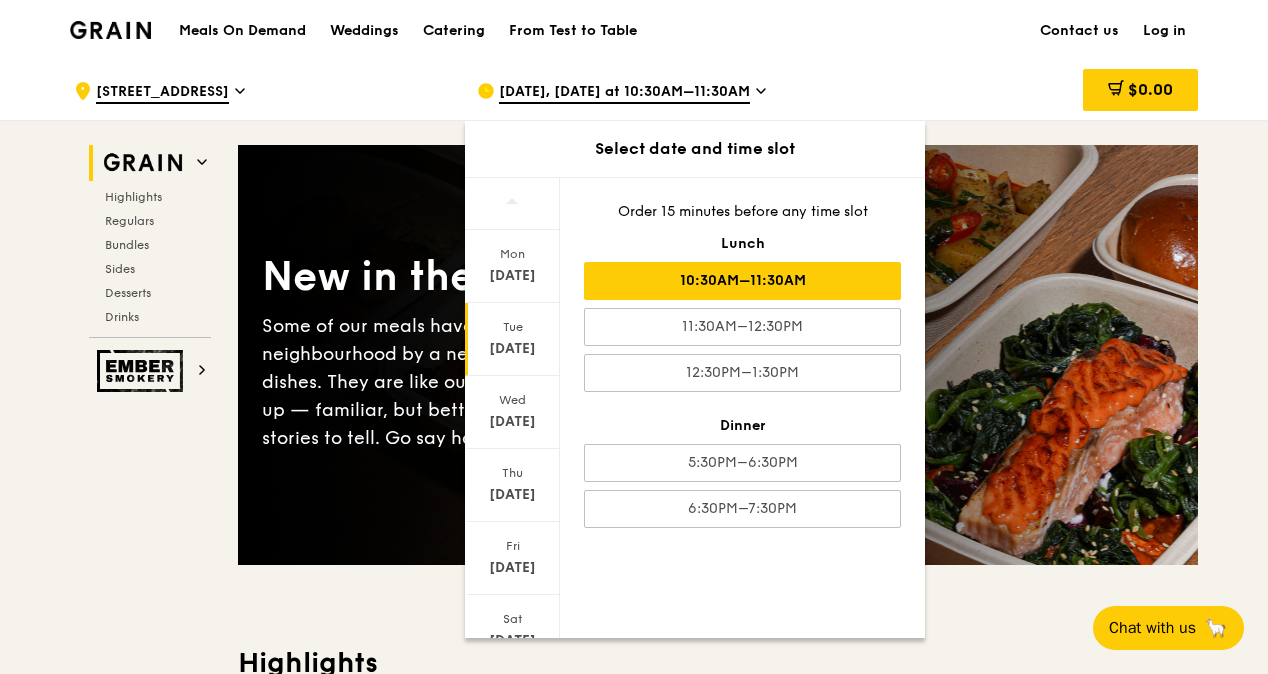 click on "New in the hood Some of our meals have been ousted from the neighbourhood by a new gang of even tastier dishes. They are like our long lost friends all grown up — familiar, but better travelled with fresh stories to tell. Go say hello.
Highlights
Weekly rotating dishes inspired by flavours from around the world.
Warm
Marinara Fish Pasta
oven-baked dory, onion and fennel-infused tomato sauce, linguine
pescatarian, contains allium, dairy, nuts, wheat
$16.
00
Add
Warm
Tricolour Capsicum Charred Cabbage
sanshoku steamed rice, tricolour capsicum, levantine hummus, dill
vegan, contains soy
$15.
50
Add
Regulars
Meals you can enjoy day in day out.
Warm
Honey Duo Mustard Chicken
house-blend mustard, maple soy baked potato, linguine, cherry tomato
high protein, contains allium, soy, wheat
$15." at bounding box center (718, 4308) 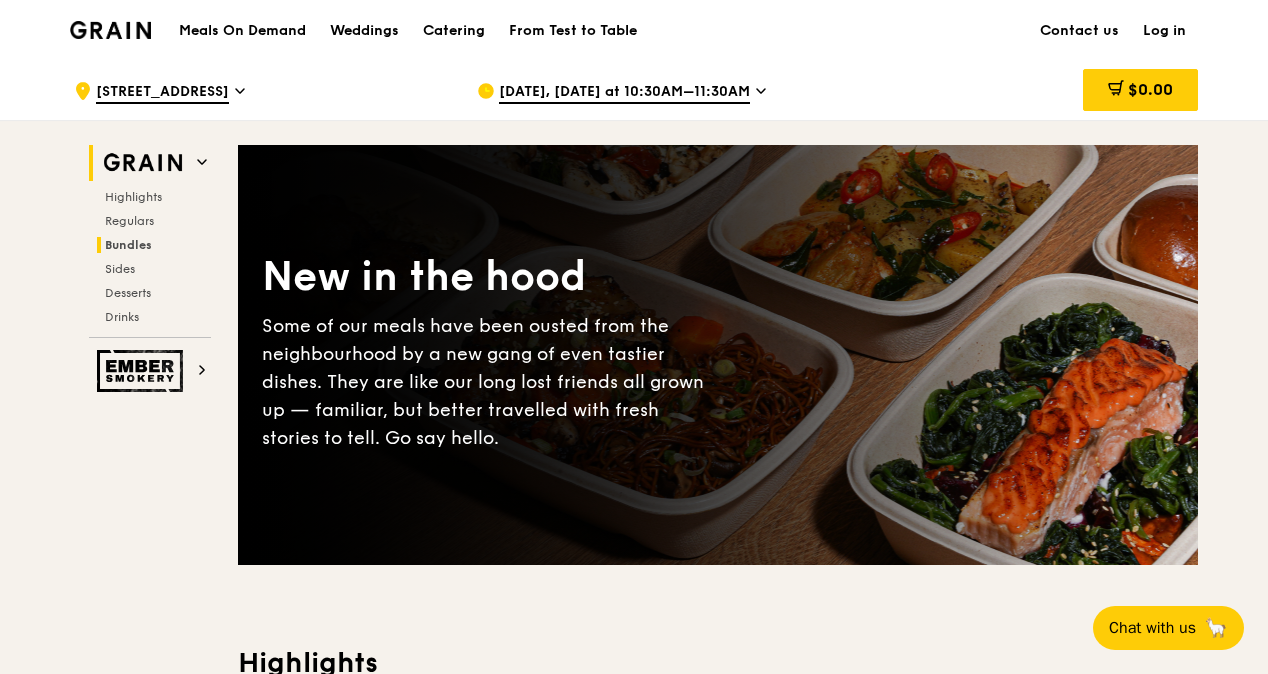click on "Bundles" at bounding box center [128, 245] 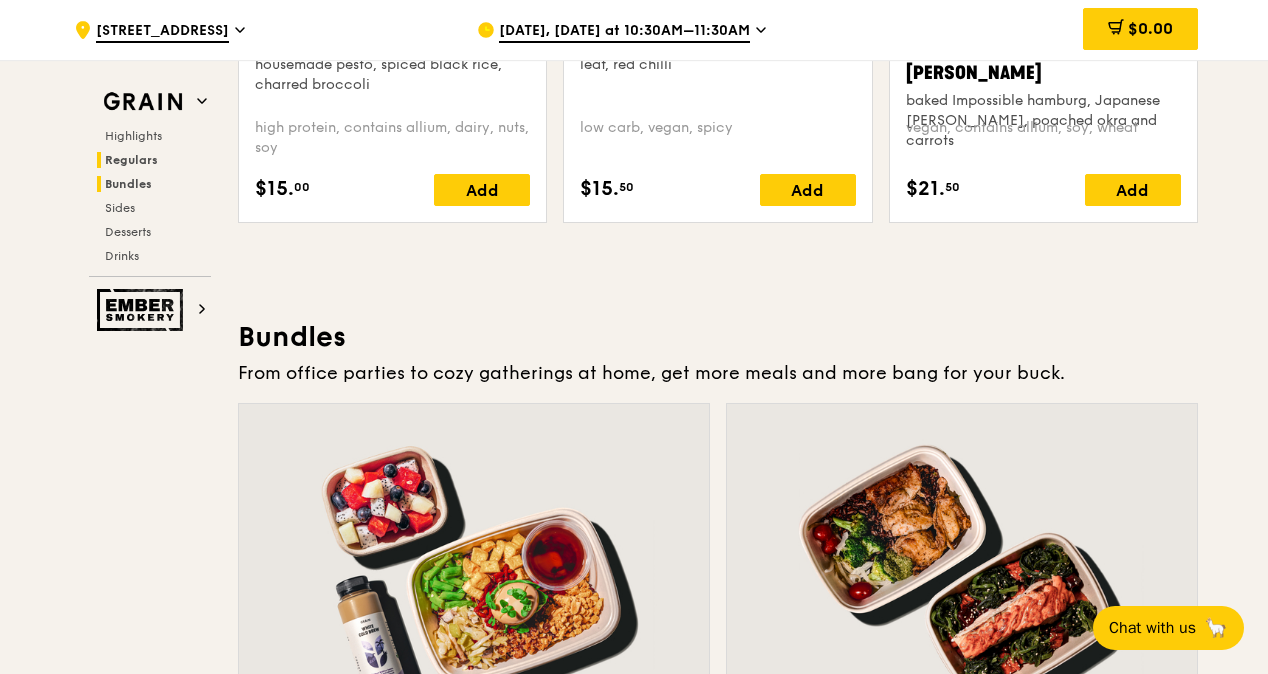 scroll, scrollTop: 2876, scrollLeft: 0, axis: vertical 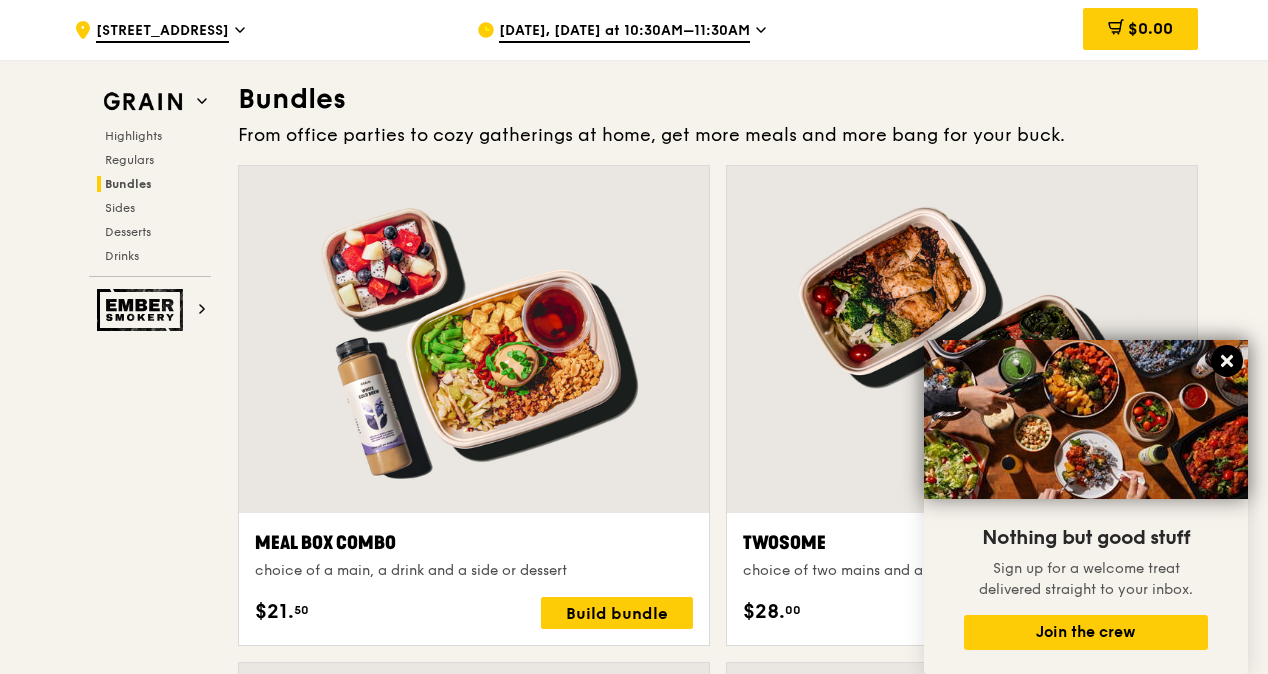 click 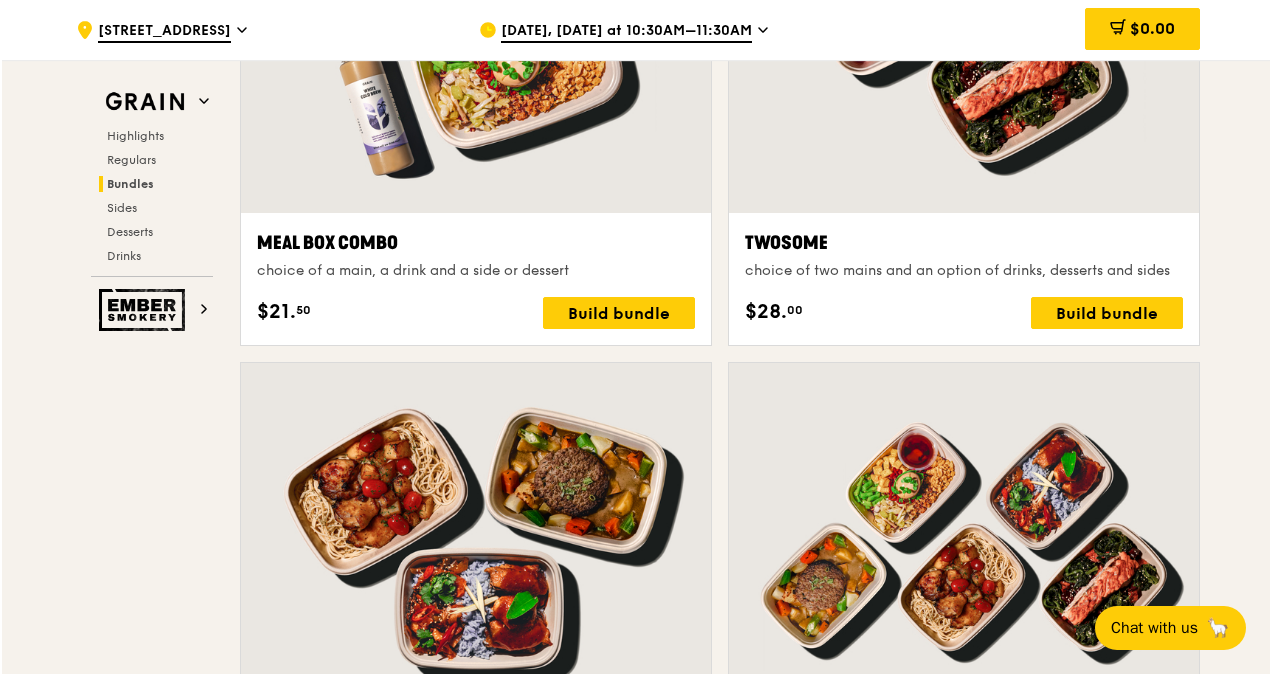 scroll, scrollTop: 2976, scrollLeft: 0, axis: vertical 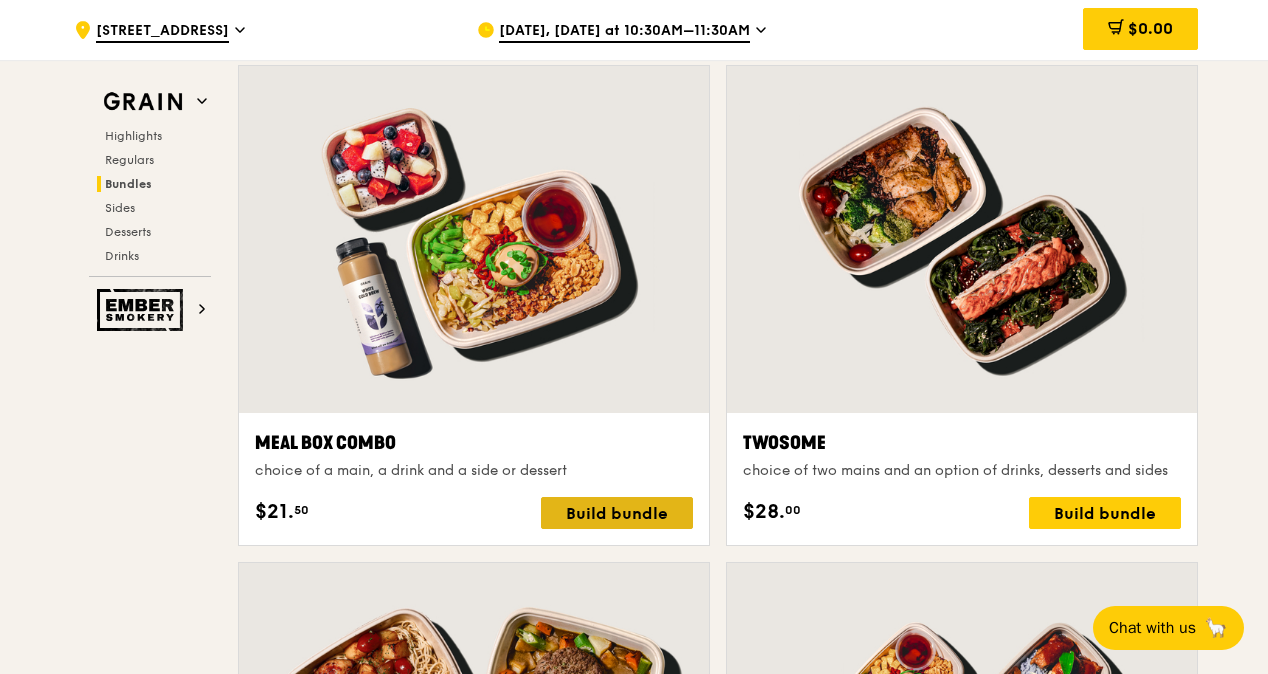 click on "Build bundle" at bounding box center (617, 513) 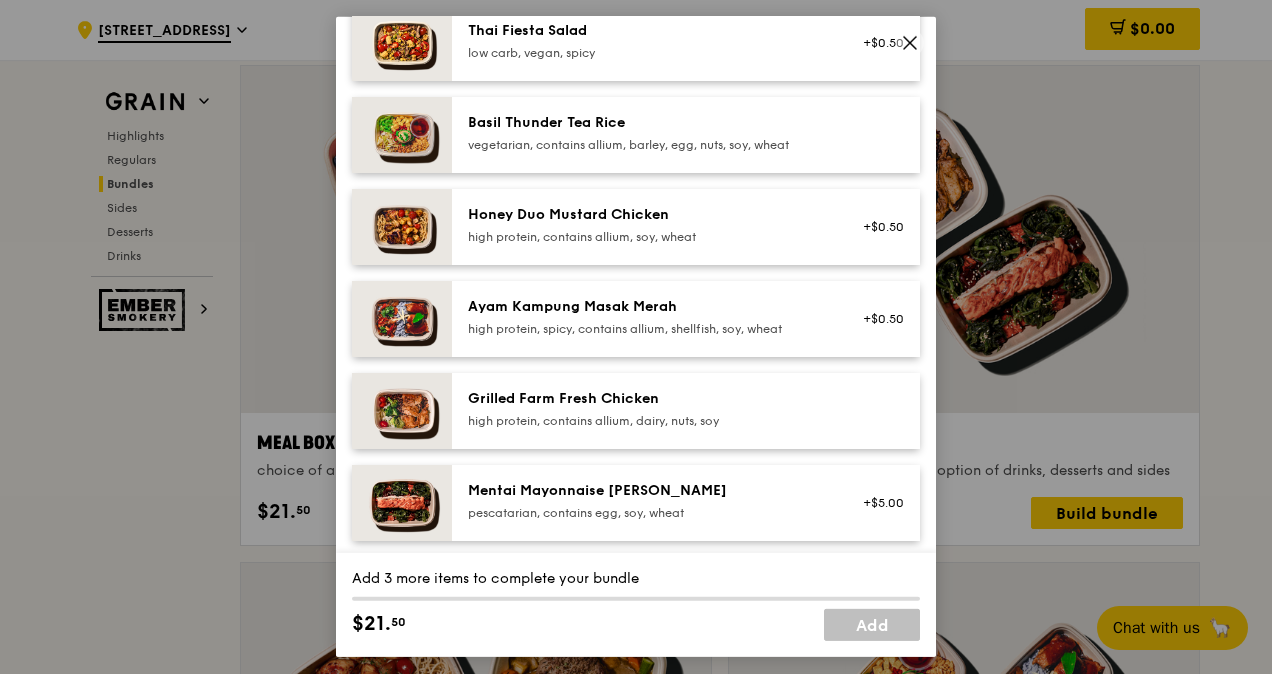 scroll, scrollTop: 400, scrollLeft: 0, axis: vertical 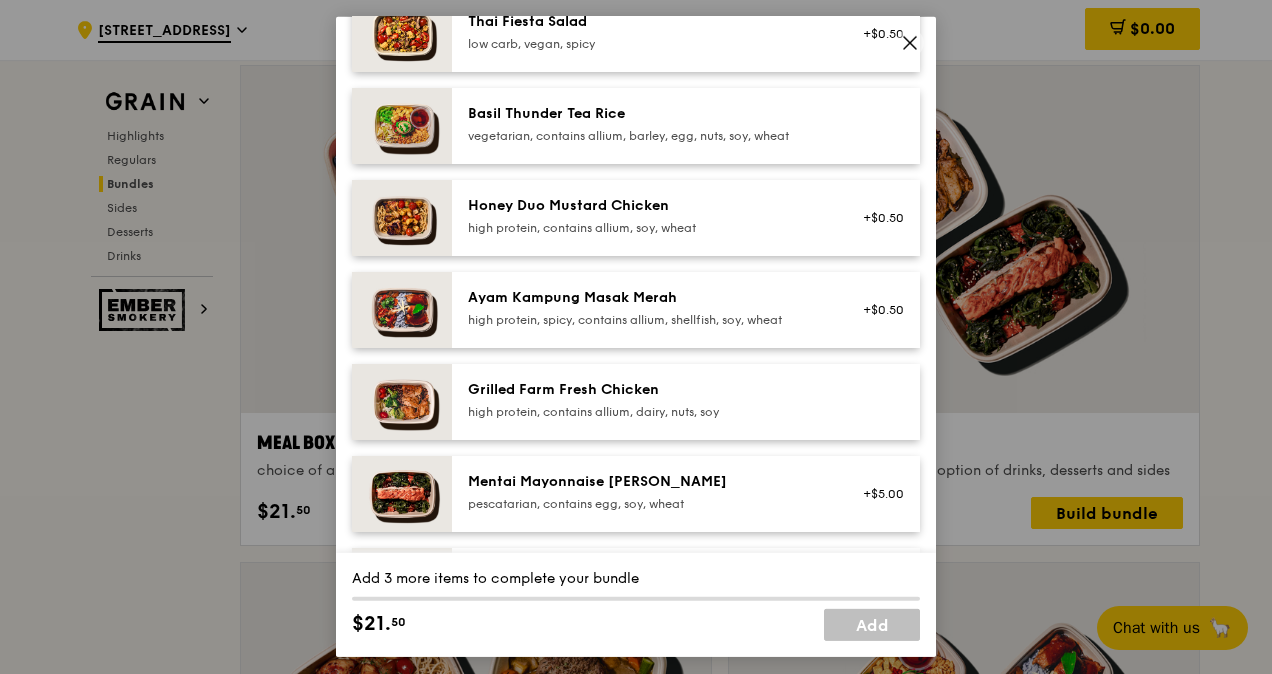 click at bounding box center (402, 310) 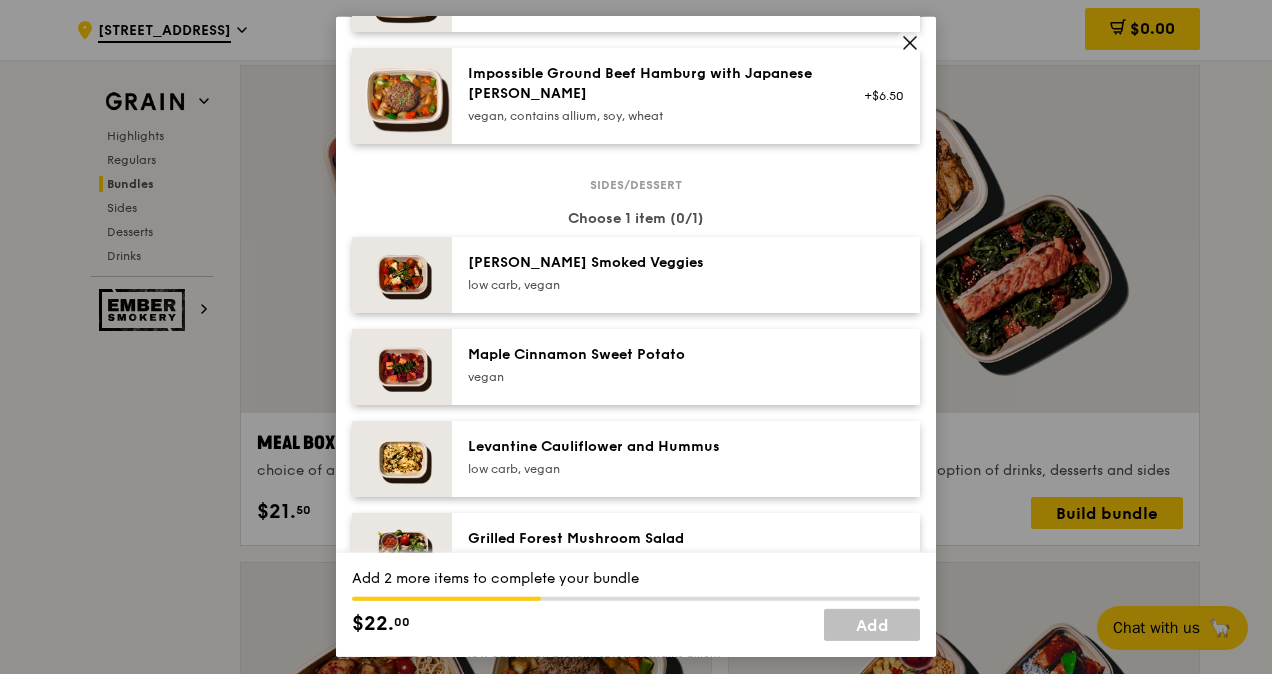 scroll, scrollTop: 800, scrollLeft: 0, axis: vertical 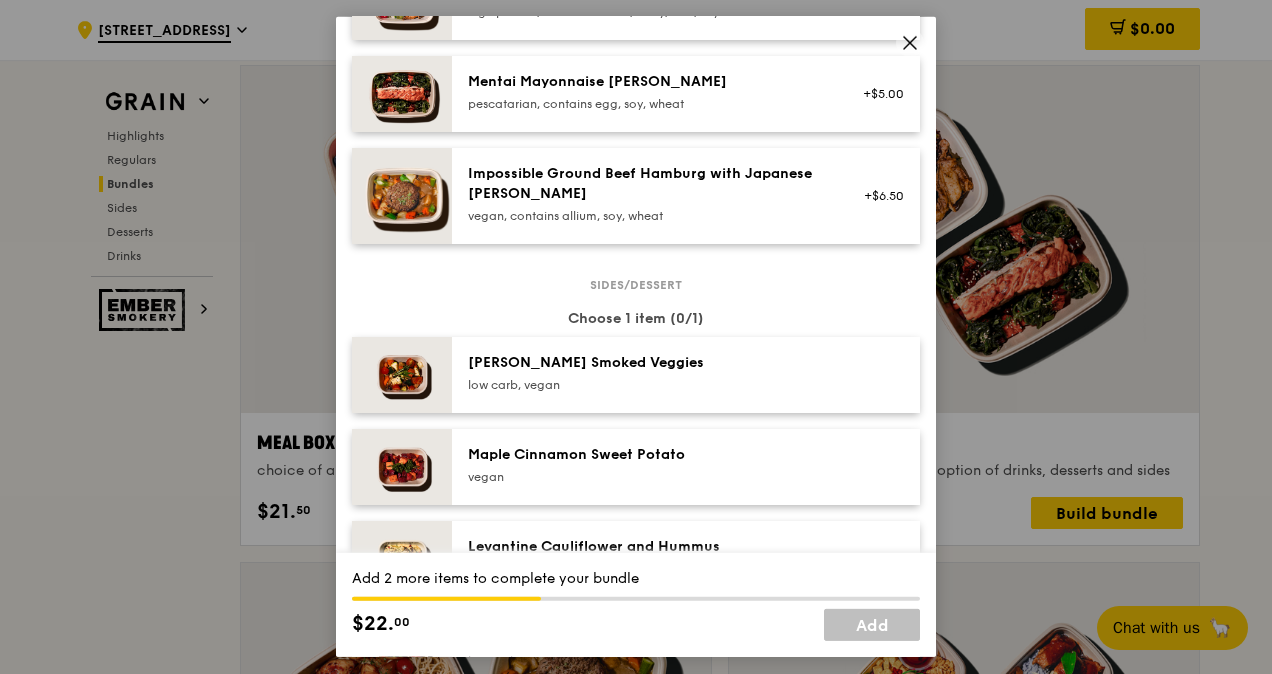 click at bounding box center (402, 375) 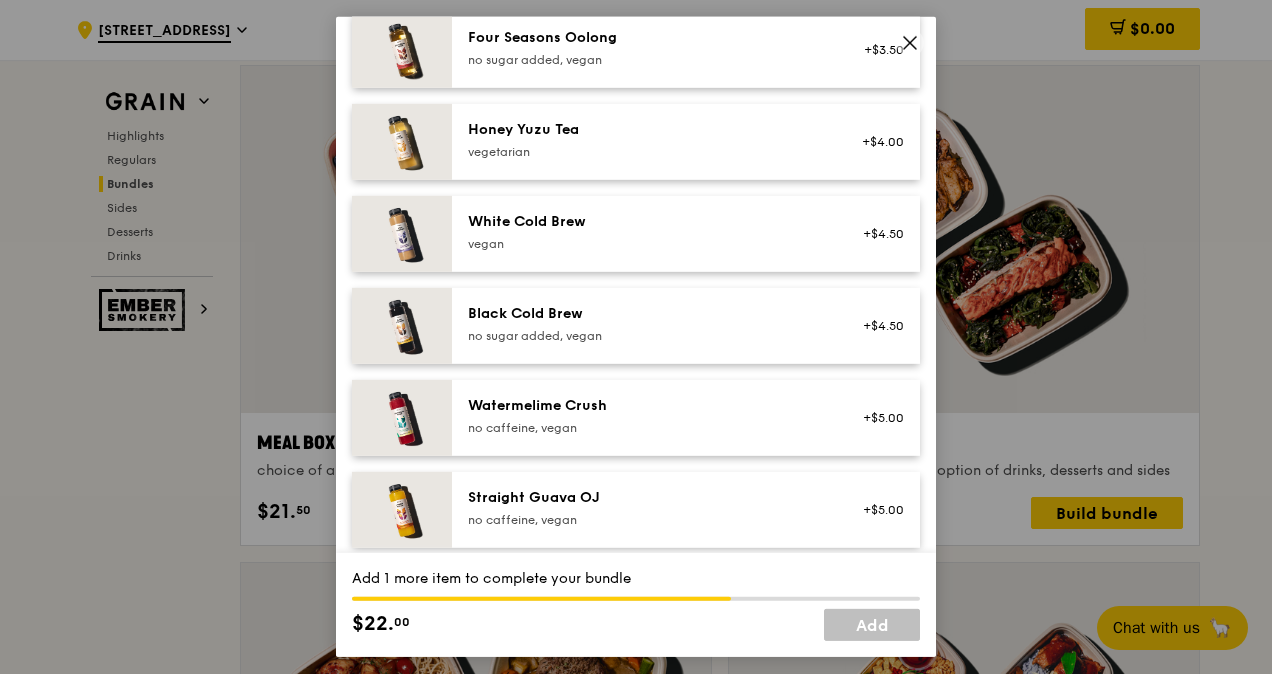 scroll, scrollTop: 2432, scrollLeft: 0, axis: vertical 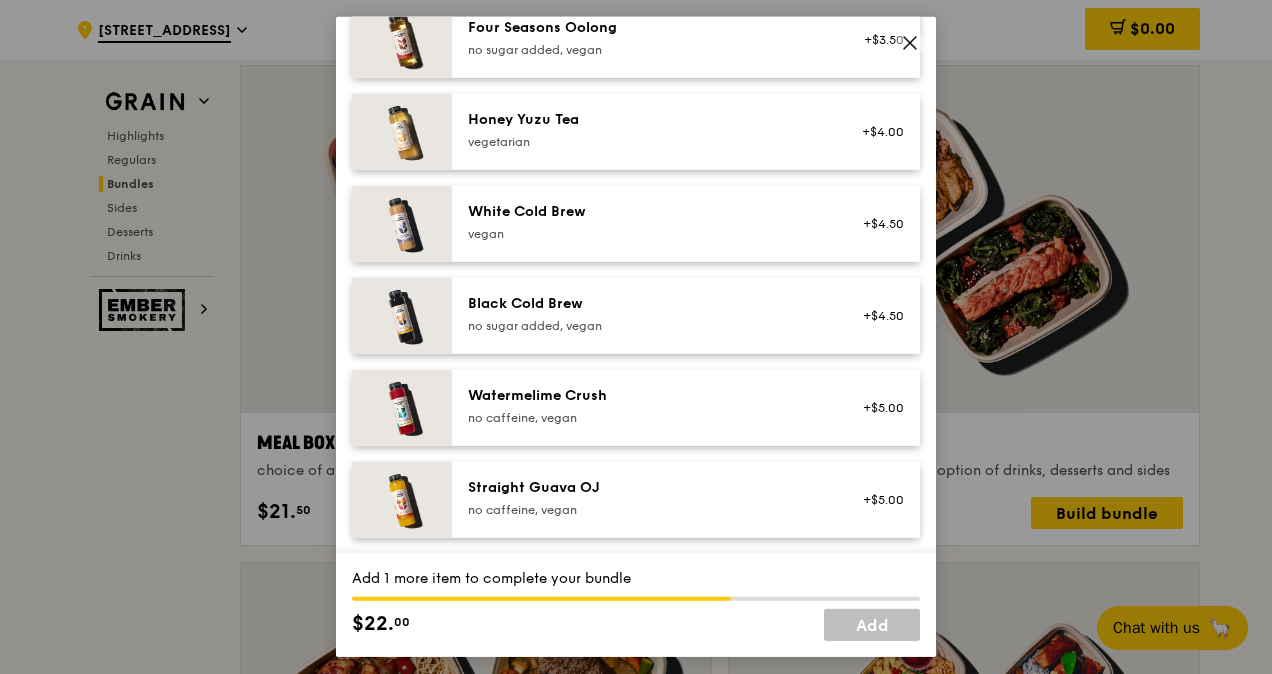 click at bounding box center [402, 408] 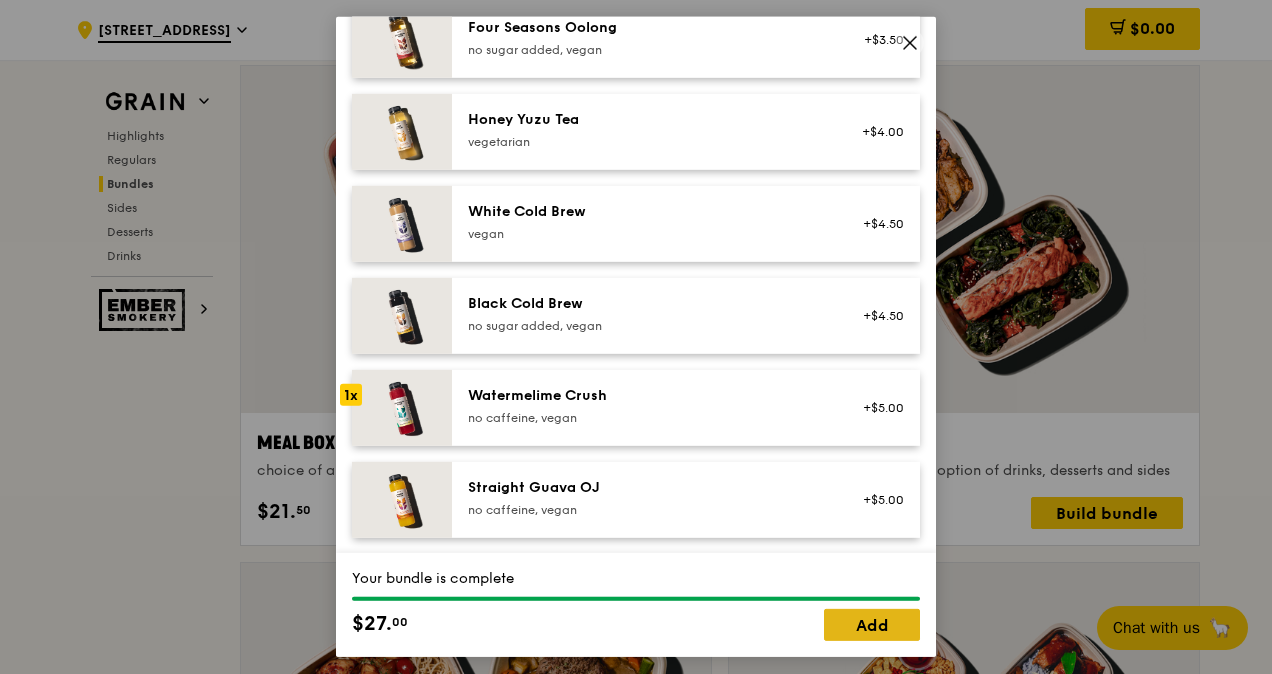 click on "Add" at bounding box center [872, 625] 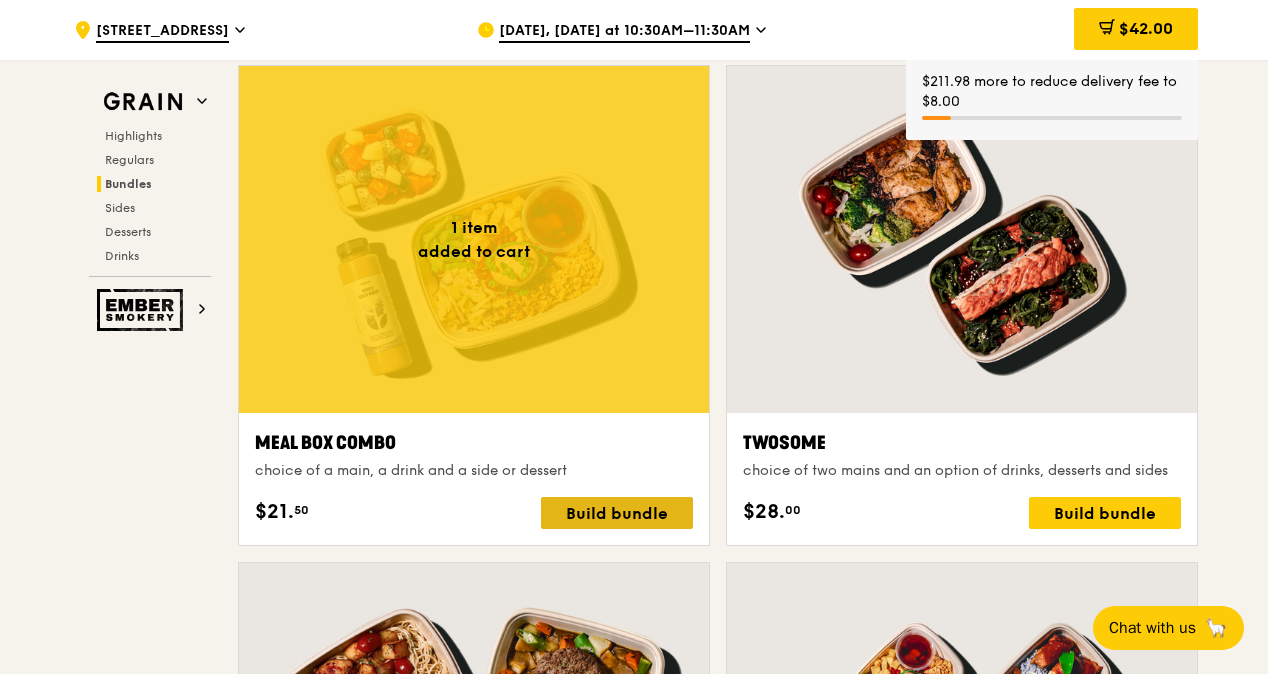 click on "Build bundle" at bounding box center (617, 513) 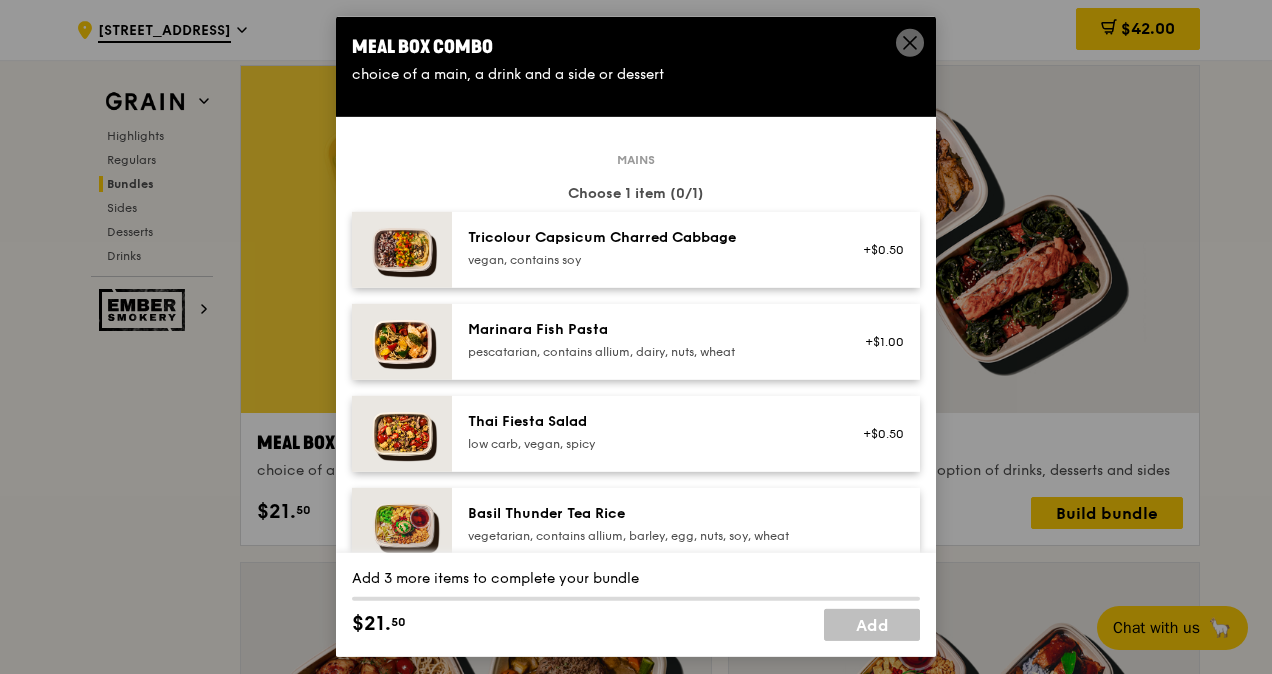 click at bounding box center [402, 342] 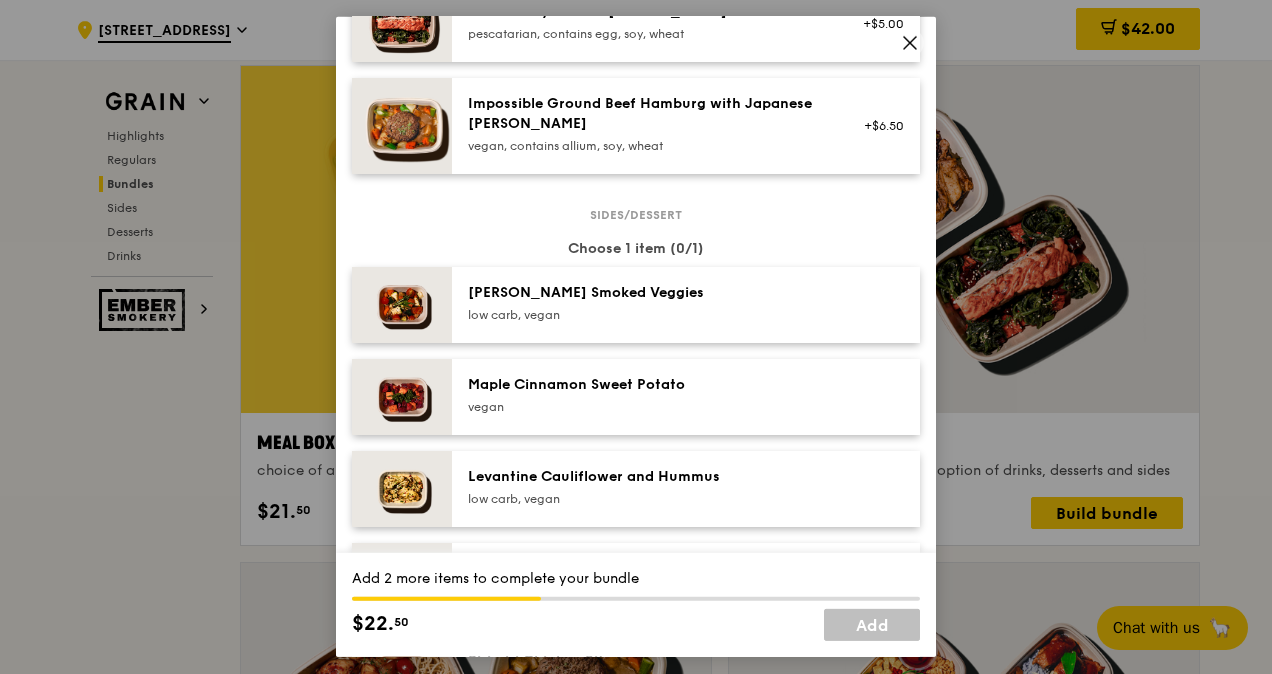 scroll, scrollTop: 900, scrollLeft: 0, axis: vertical 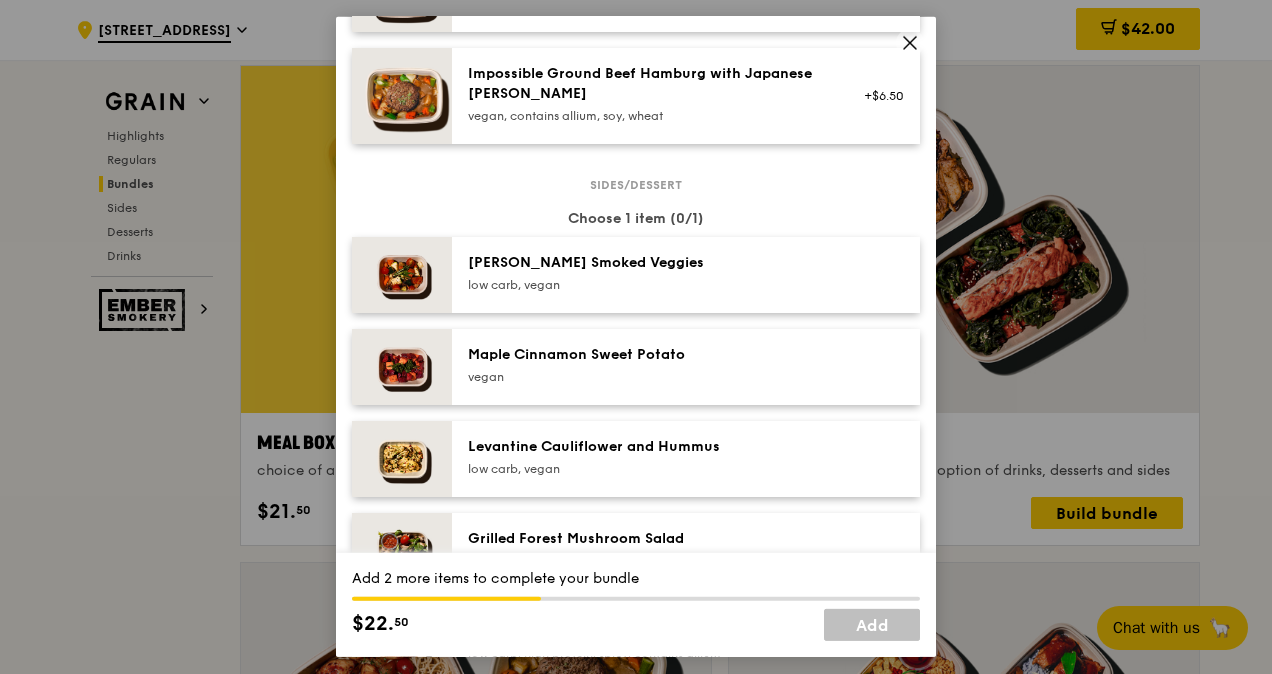click at bounding box center [402, 367] 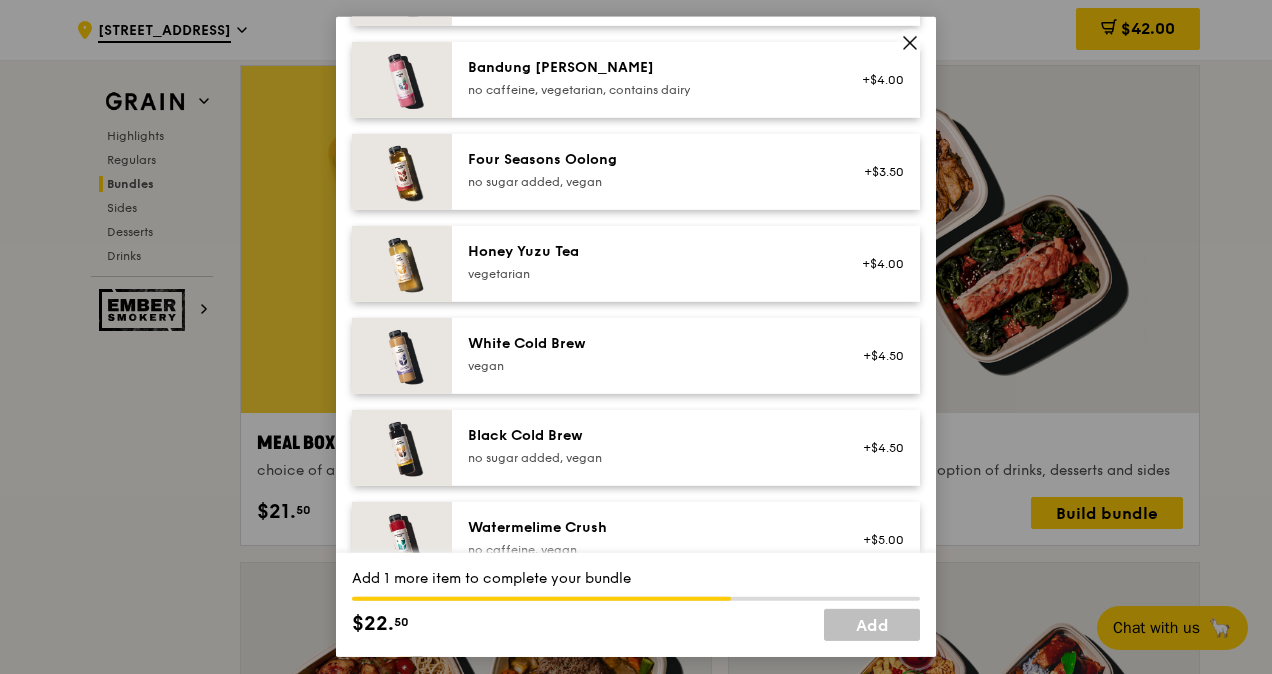 scroll, scrollTop: 2432, scrollLeft: 0, axis: vertical 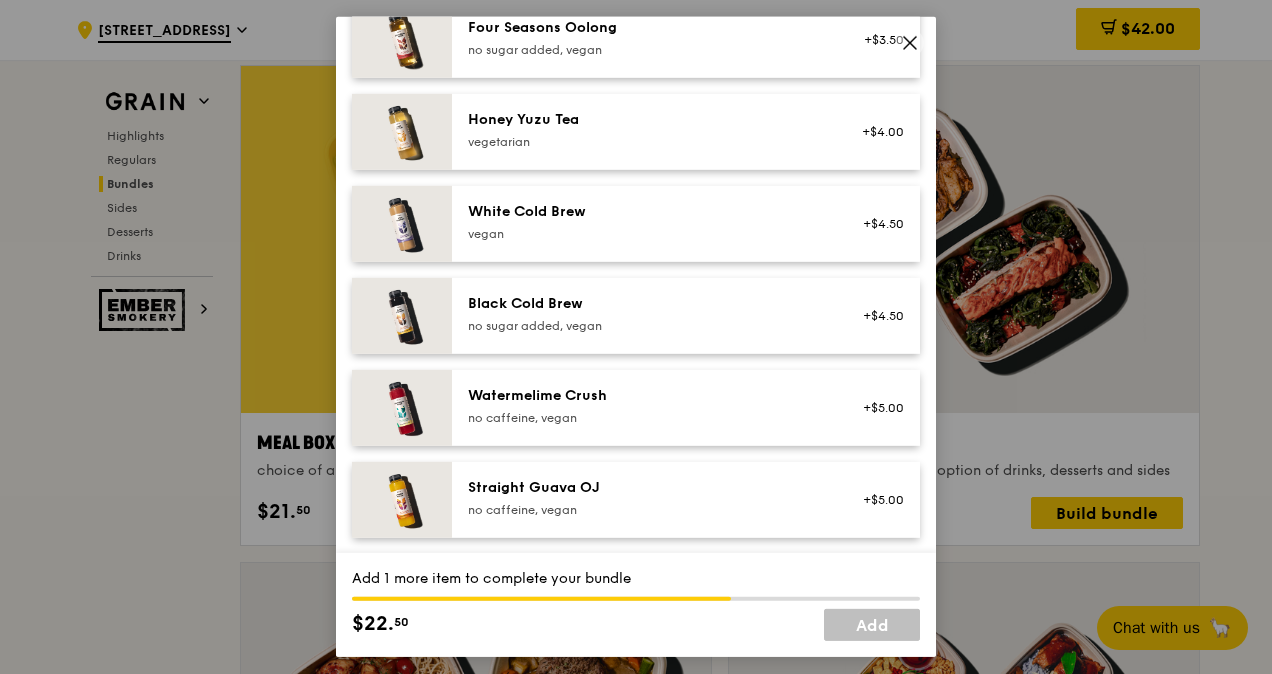 click at bounding box center (402, 408) 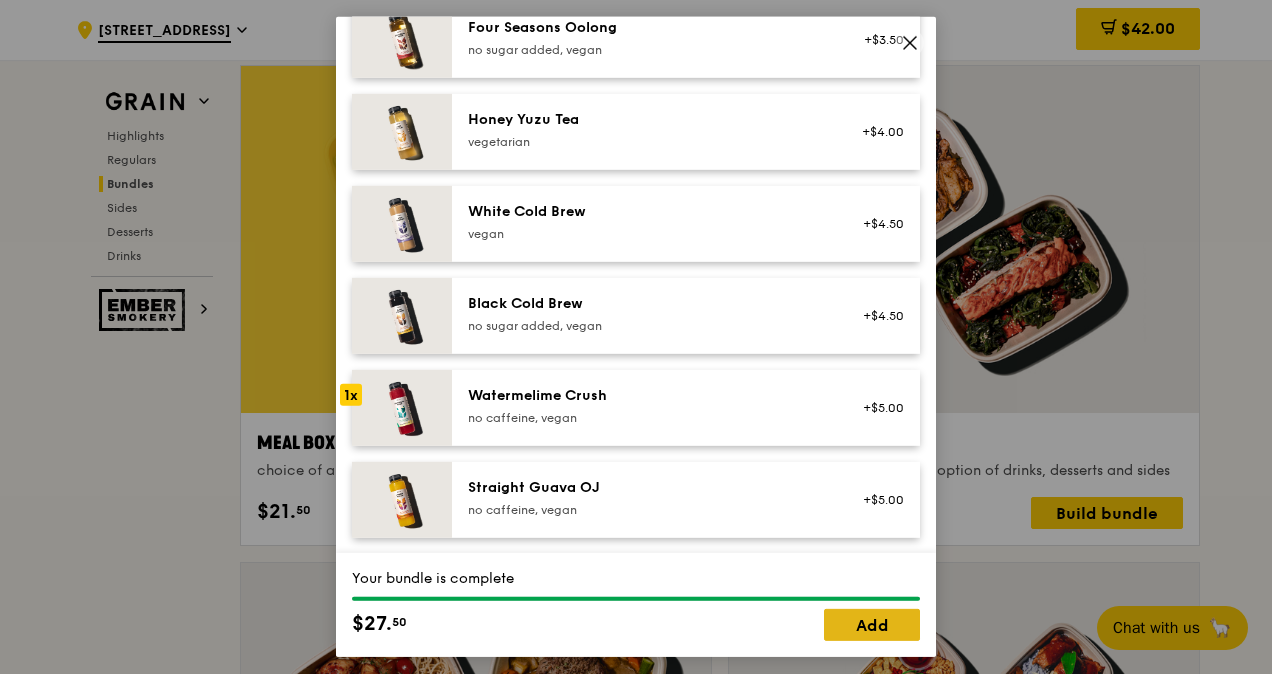 click on "Add" at bounding box center [872, 625] 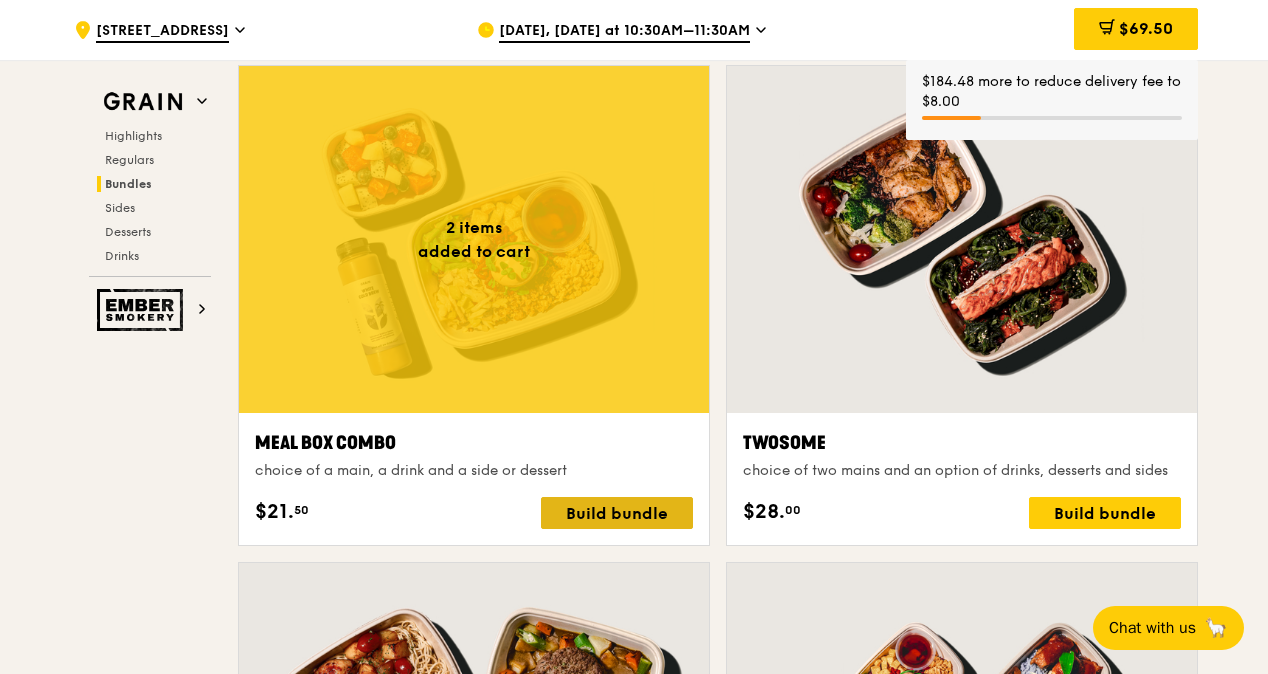 click on "Build bundle" at bounding box center [617, 513] 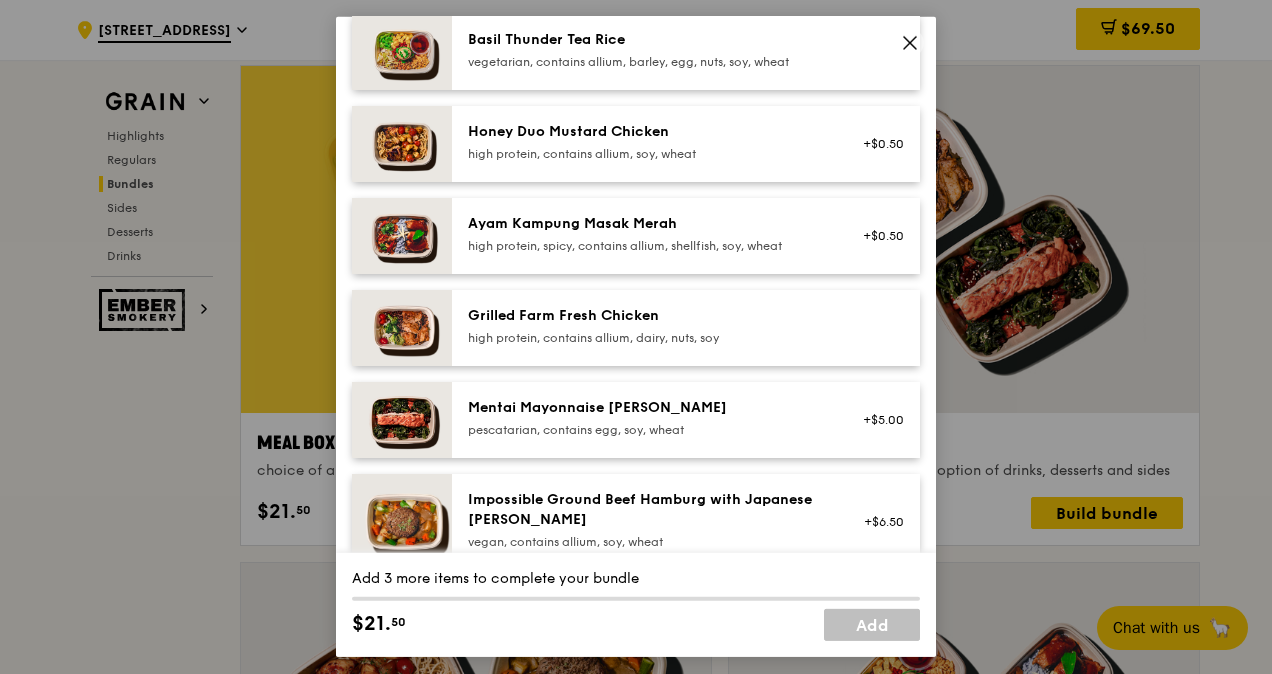 scroll, scrollTop: 500, scrollLeft: 0, axis: vertical 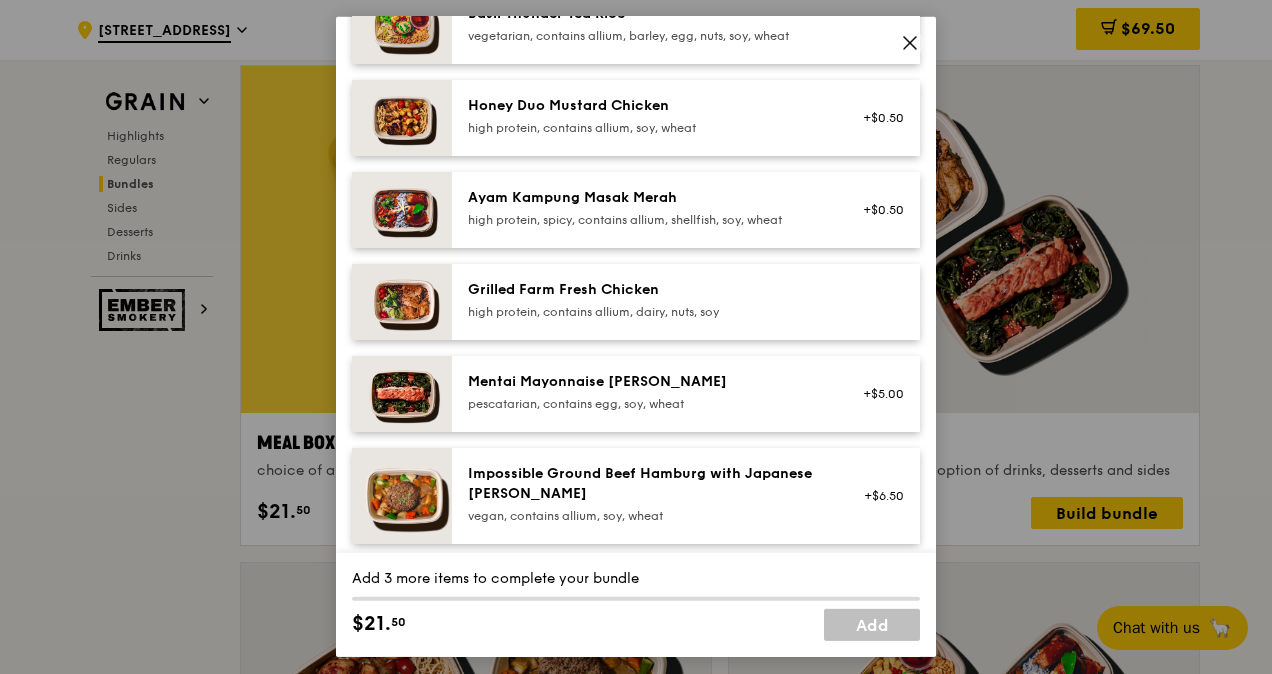click at bounding box center [402, 394] 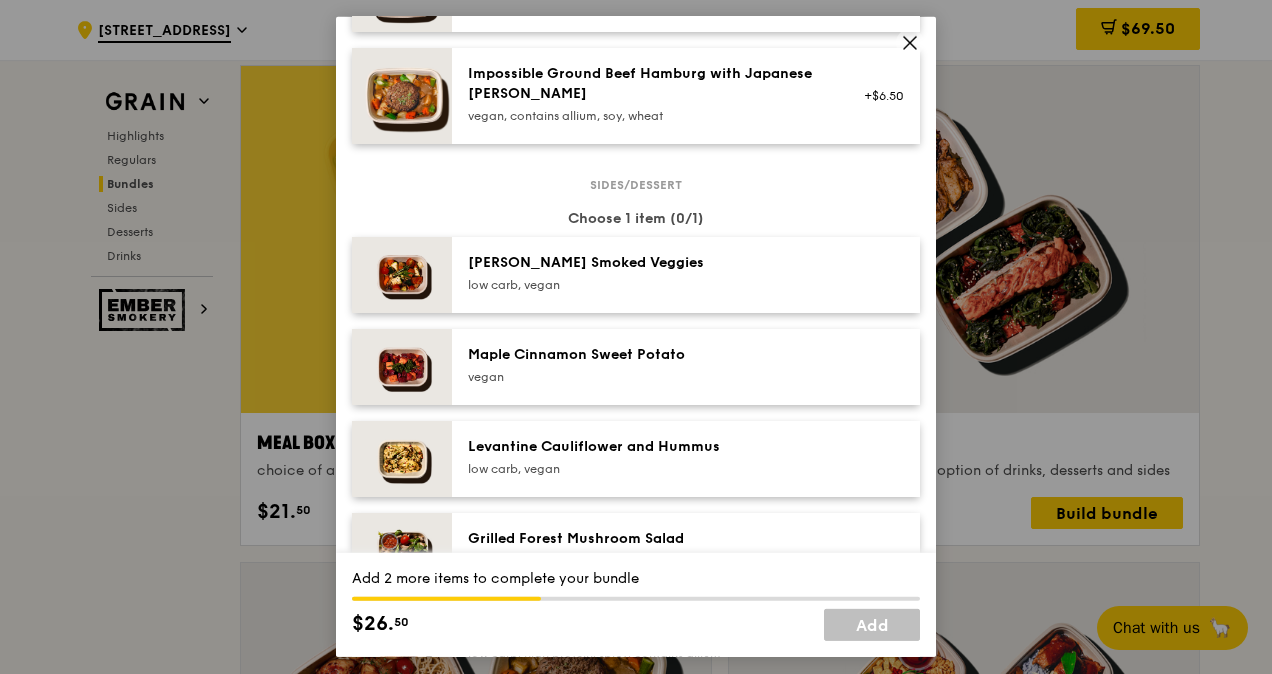 scroll, scrollTop: 1000, scrollLeft: 0, axis: vertical 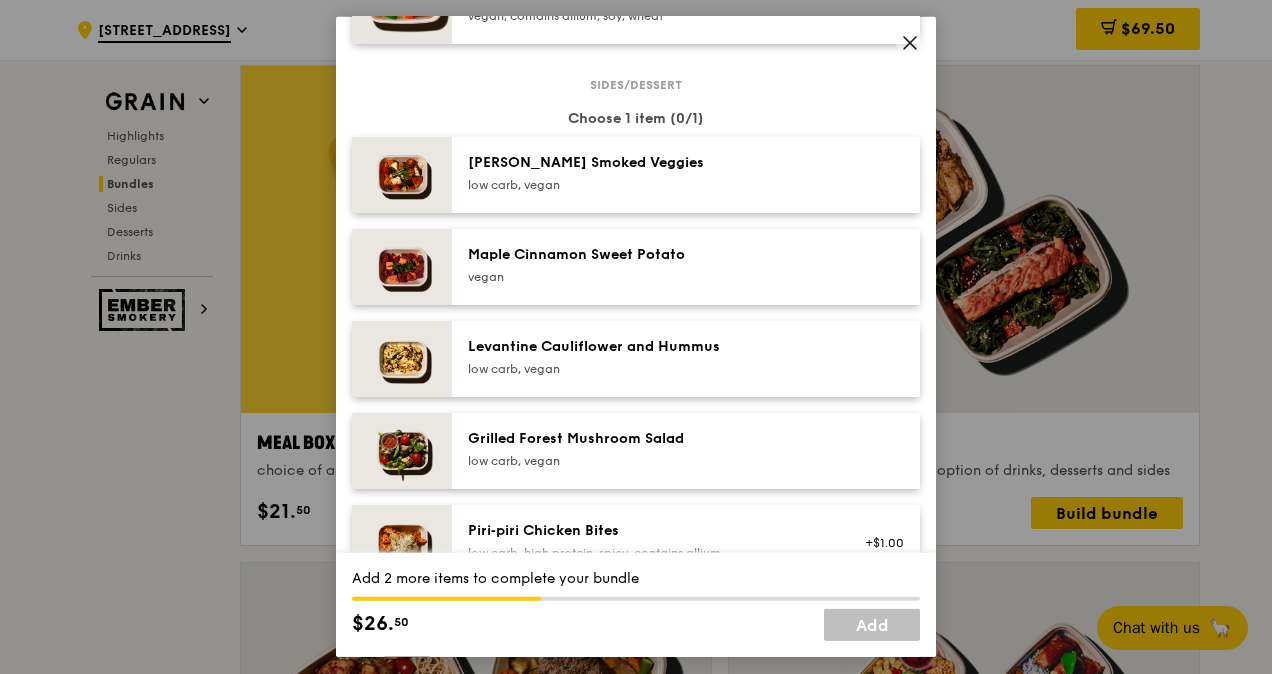 click at bounding box center [402, 451] 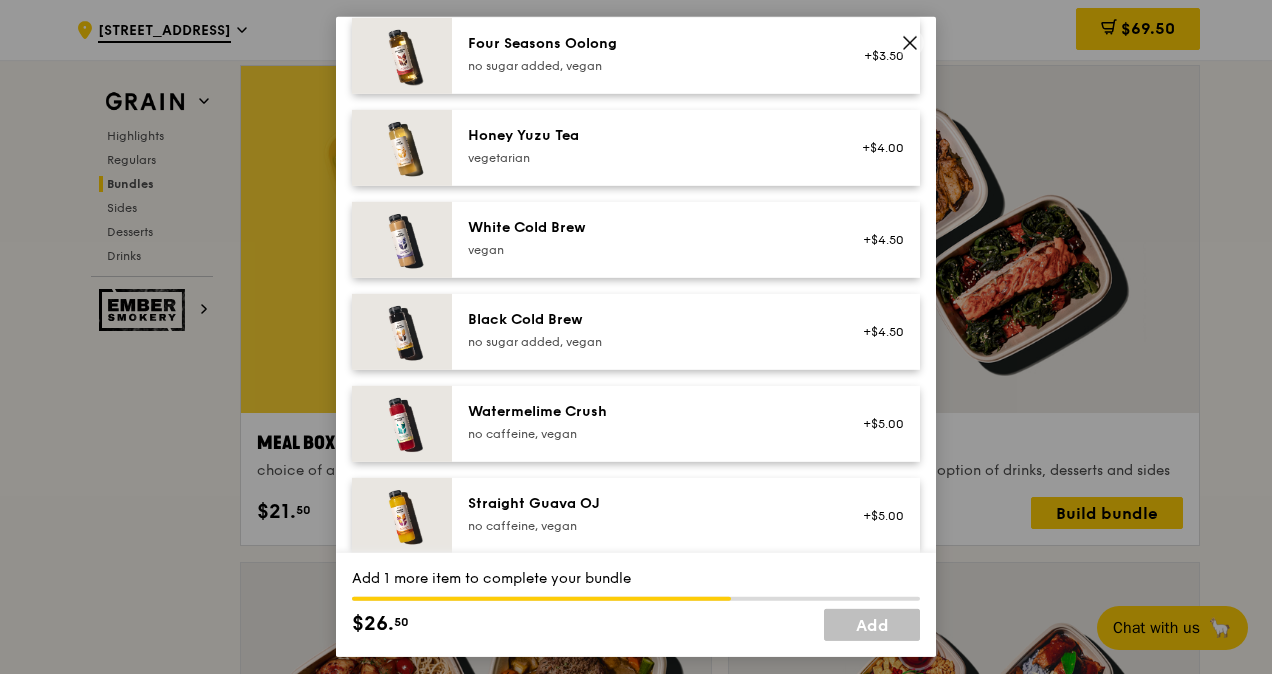 scroll, scrollTop: 2432, scrollLeft: 0, axis: vertical 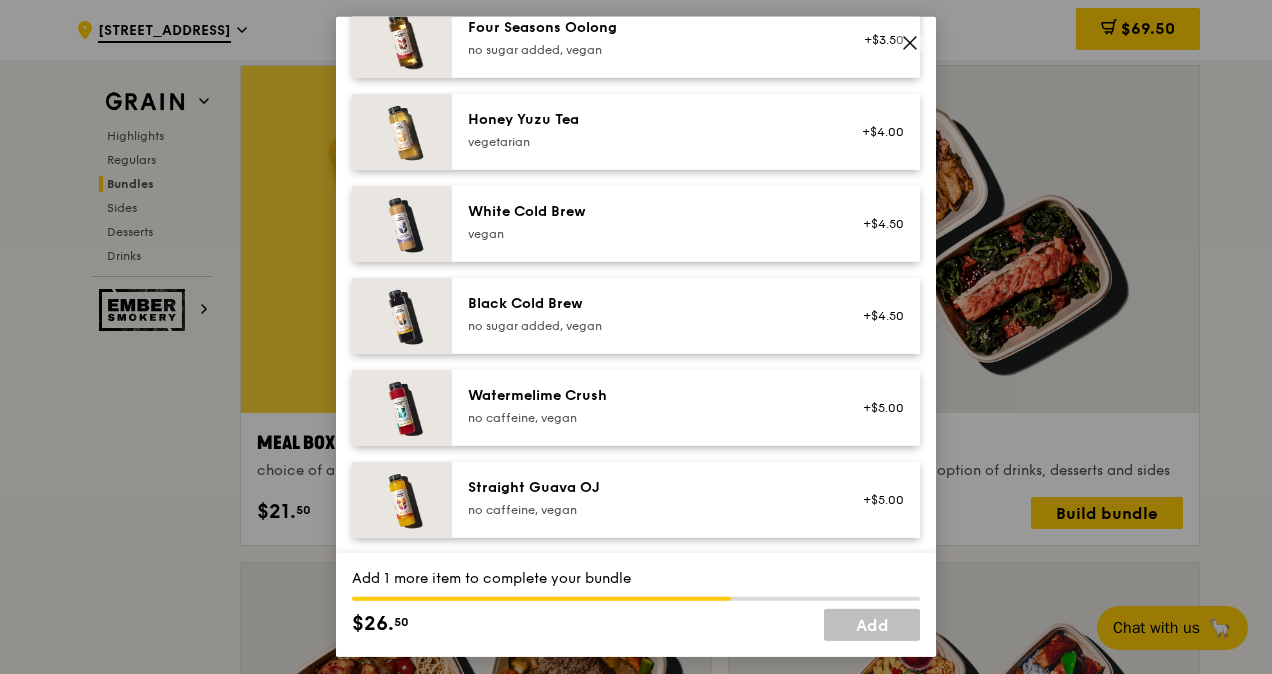 click at bounding box center [402, 500] 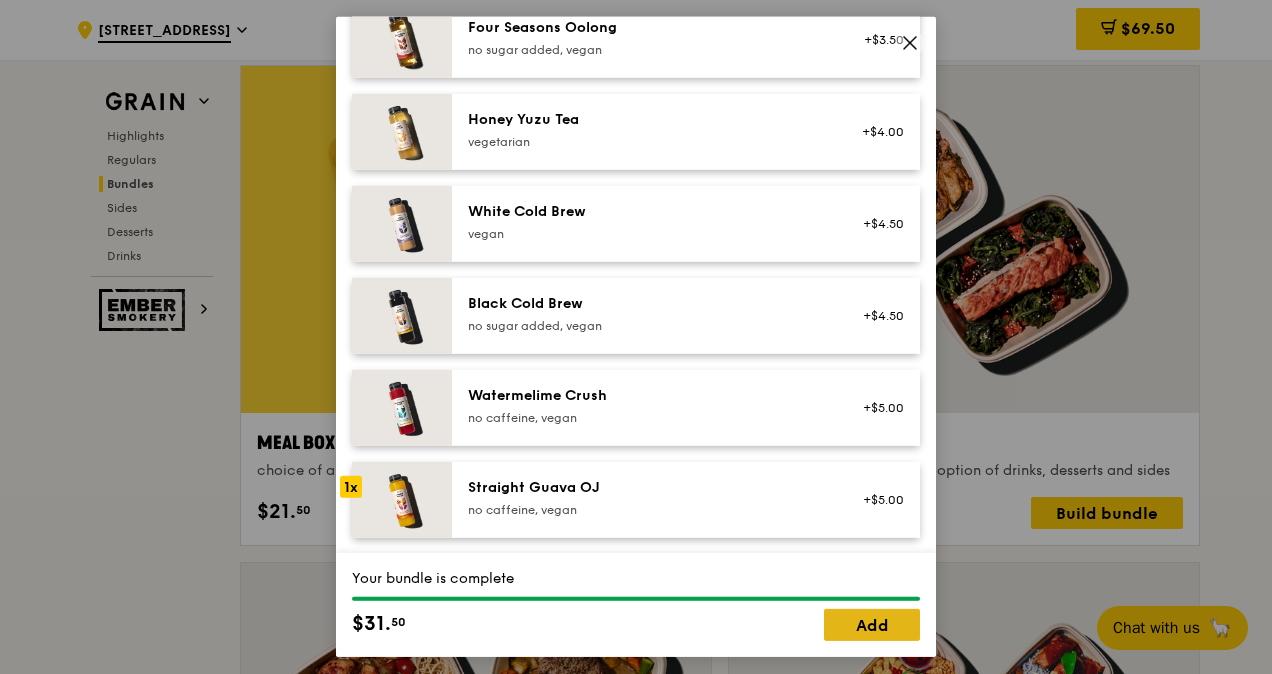 click on "Add" at bounding box center [872, 625] 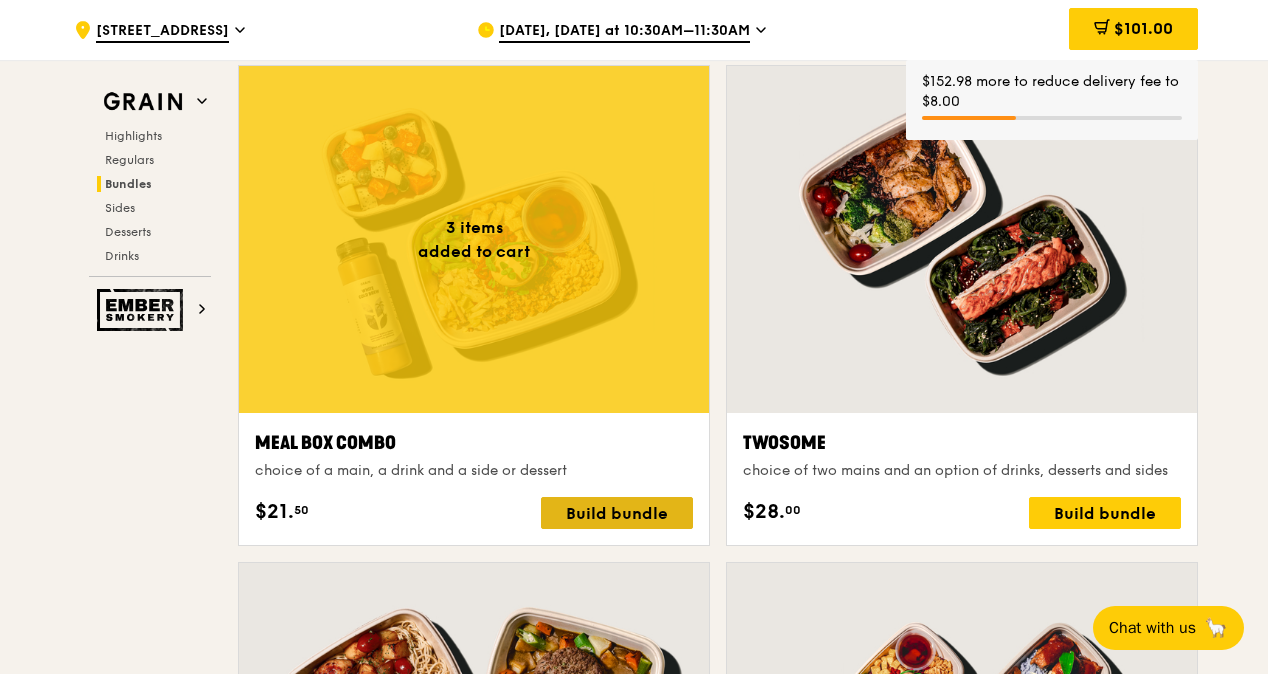 click on "Build bundle" at bounding box center [617, 513] 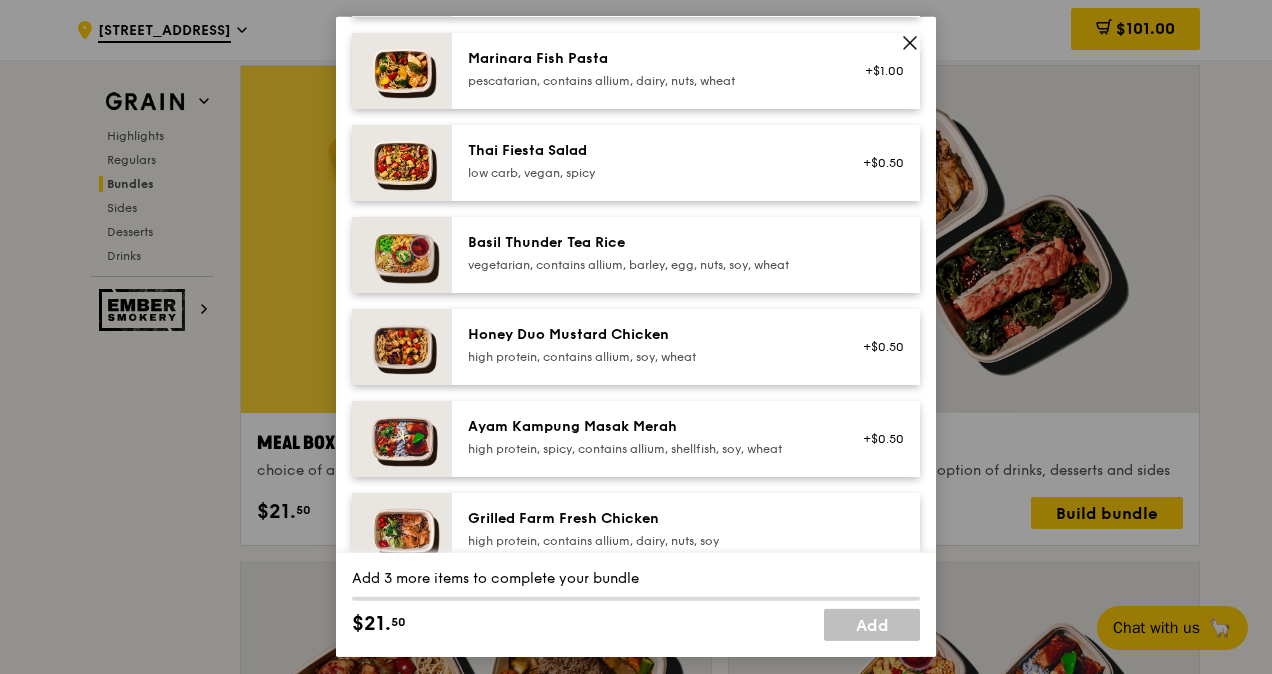 scroll, scrollTop: 300, scrollLeft: 0, axis: vertical 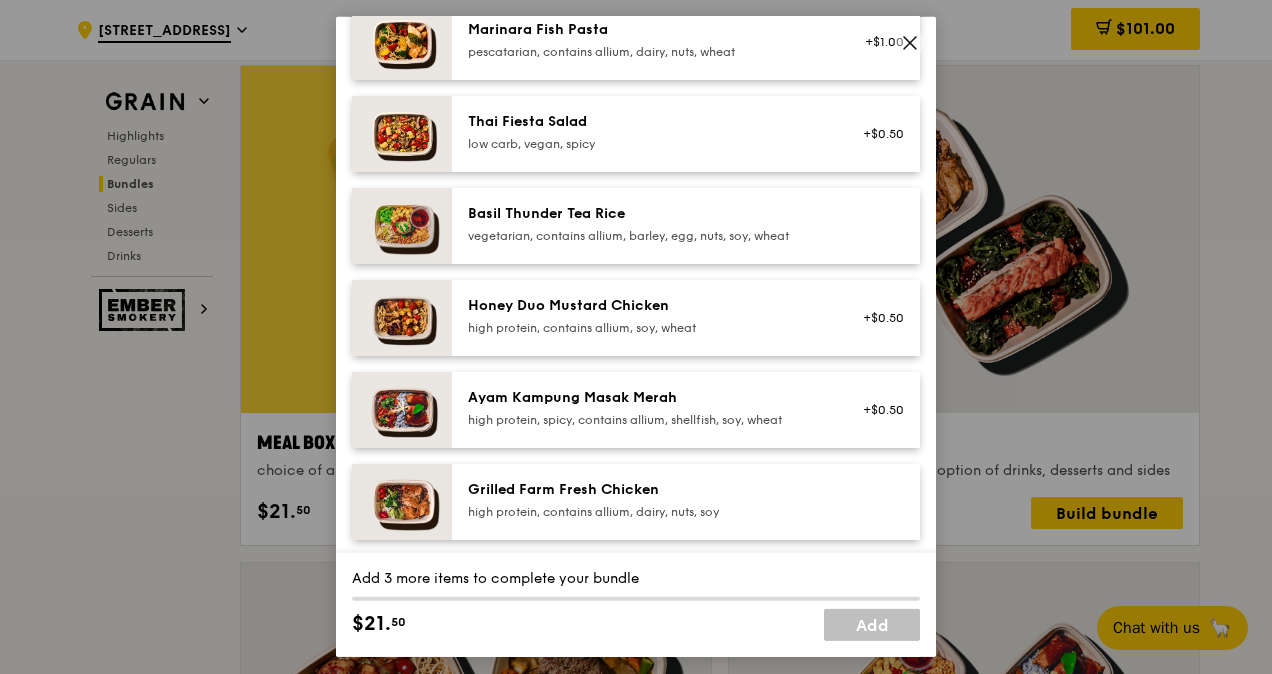 click at bounding box center [402, 318] 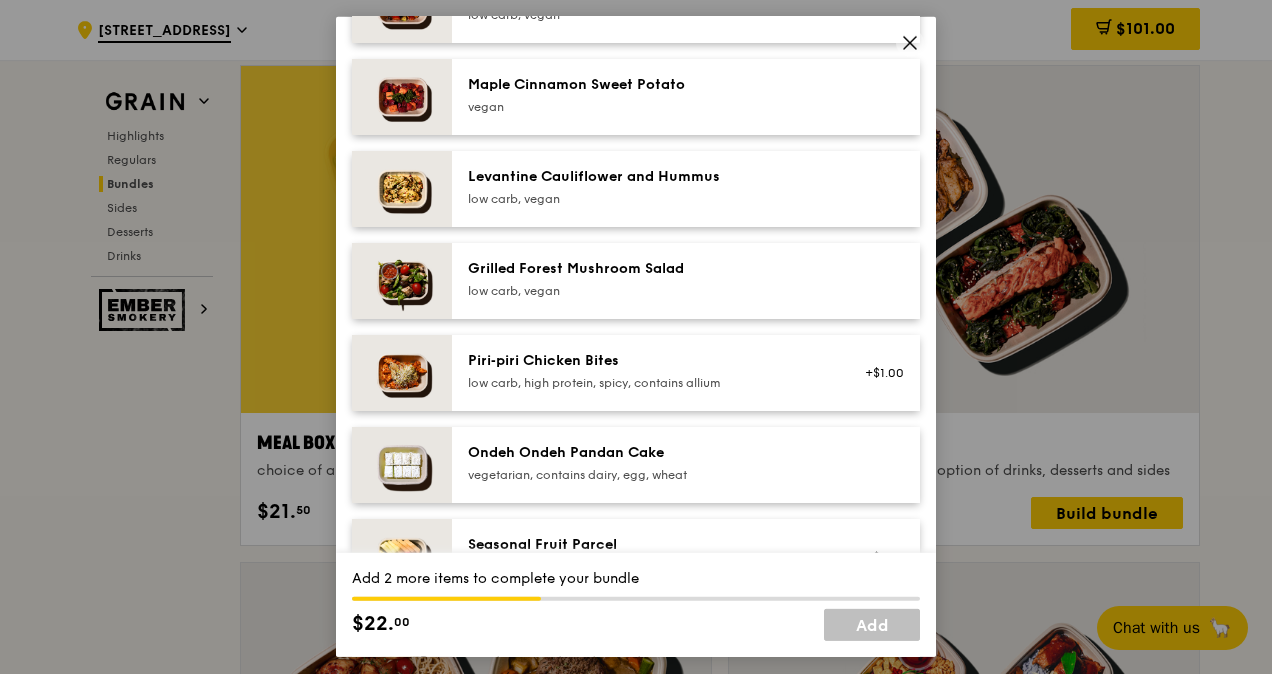 scroll, scrollTop: 1200, scrollLeft: 0, axis: vertical 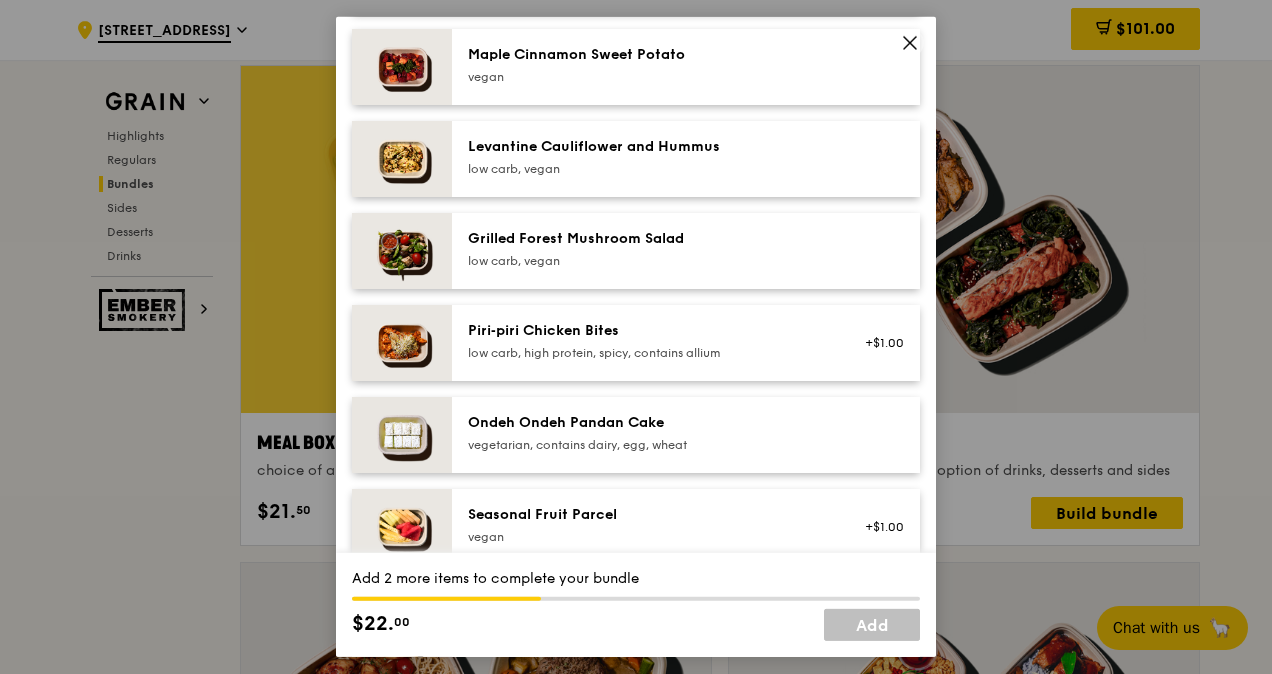 click at bounding box center [402, 435] 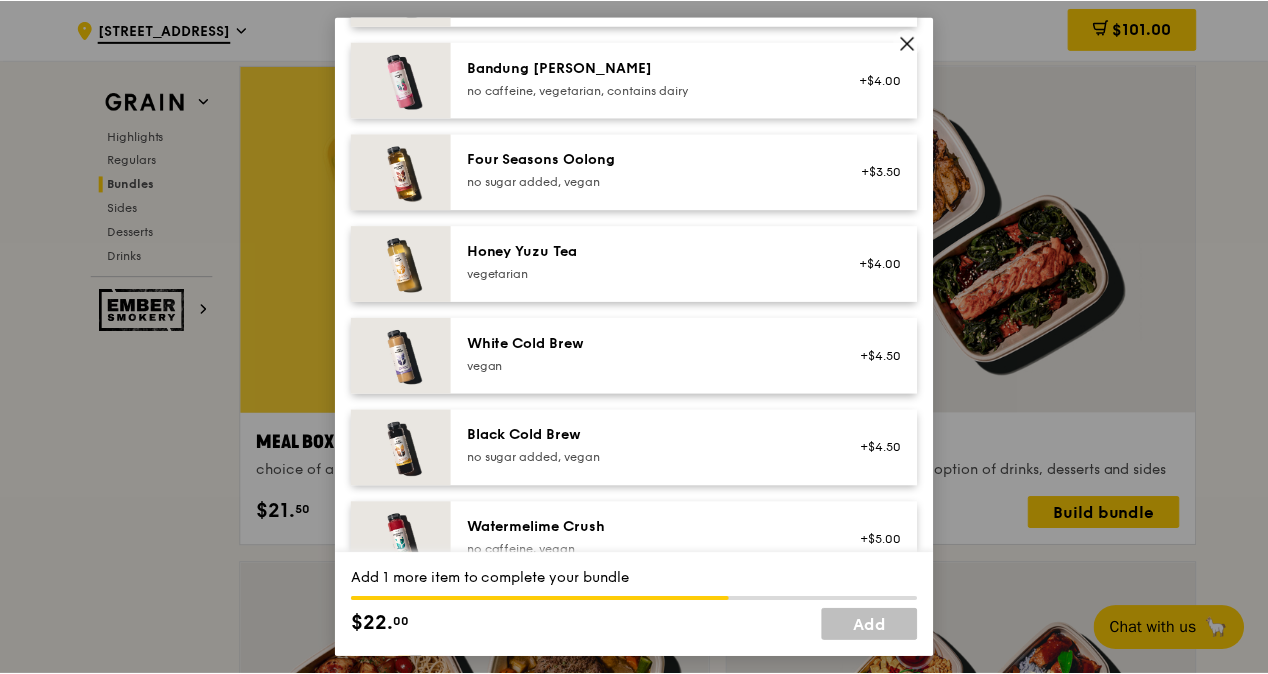scroll, scrollTop: 2432, scrollLeft: 0, axis: vertical 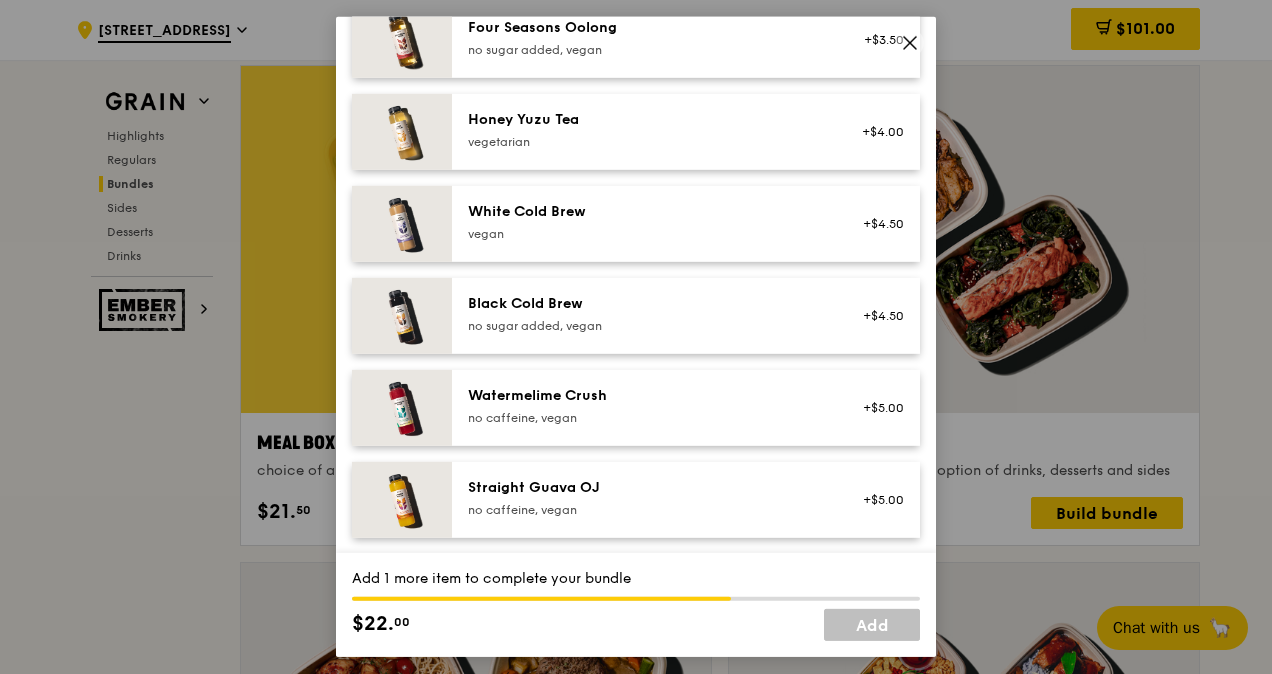 click at bounding box center [402, 500] 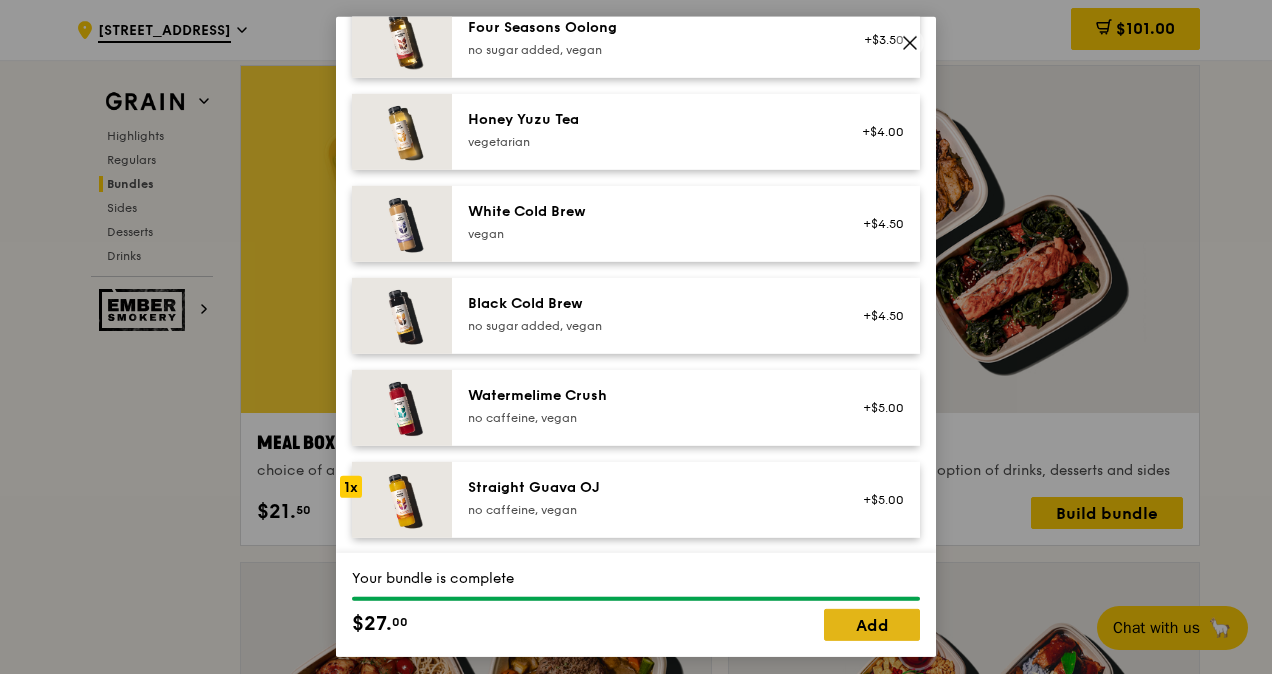 click on "Add" at bounding box center (872, 625) 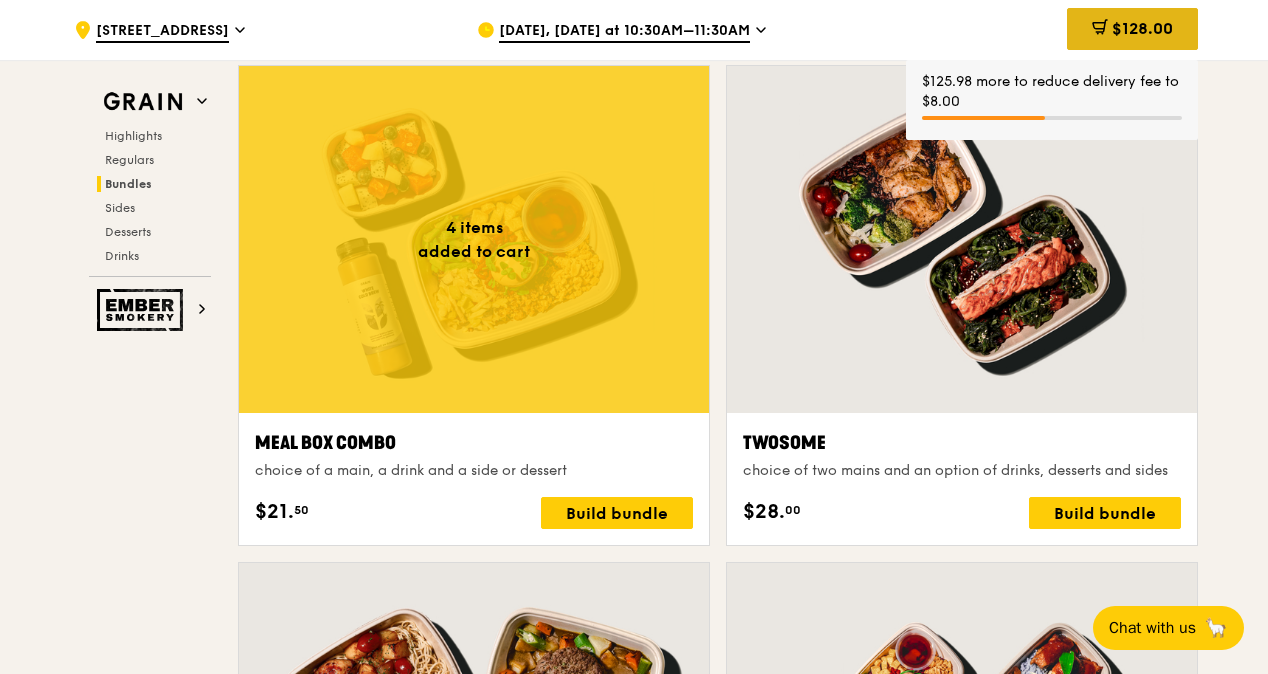 click on "$128.00" at bounding box center [1142, 28] 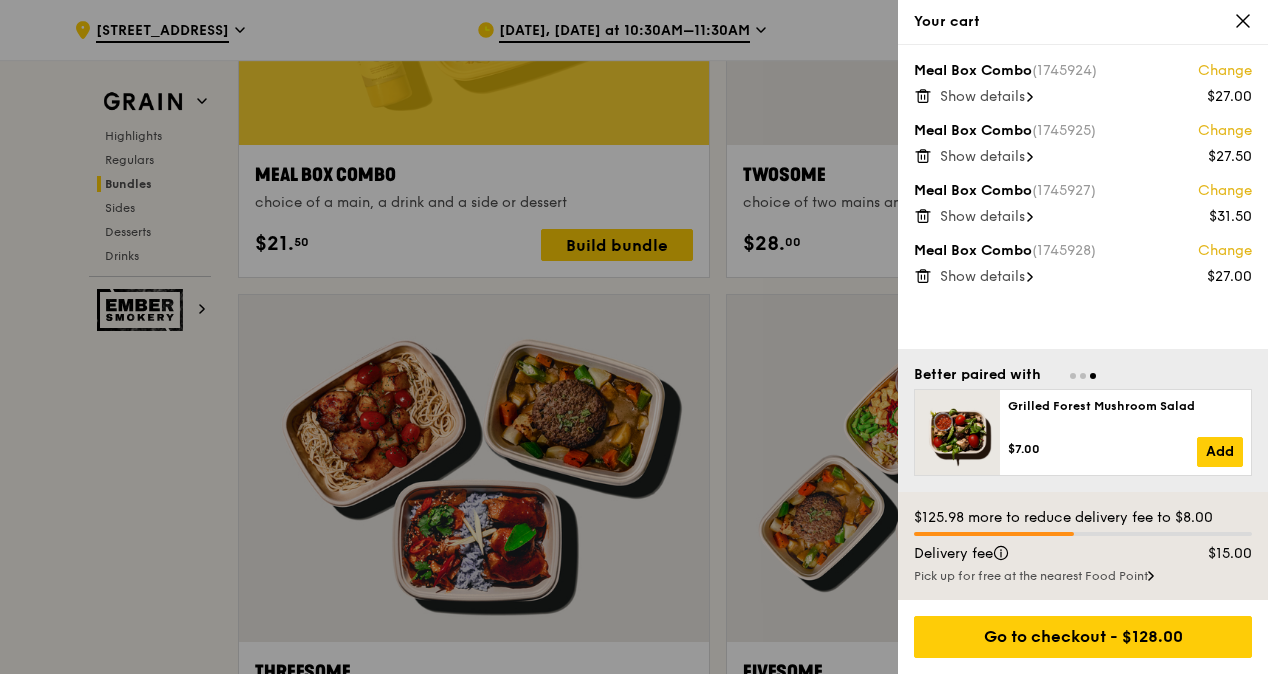 scroll, scrollTop: 3276, scrollLeft: 0, axis: vertical 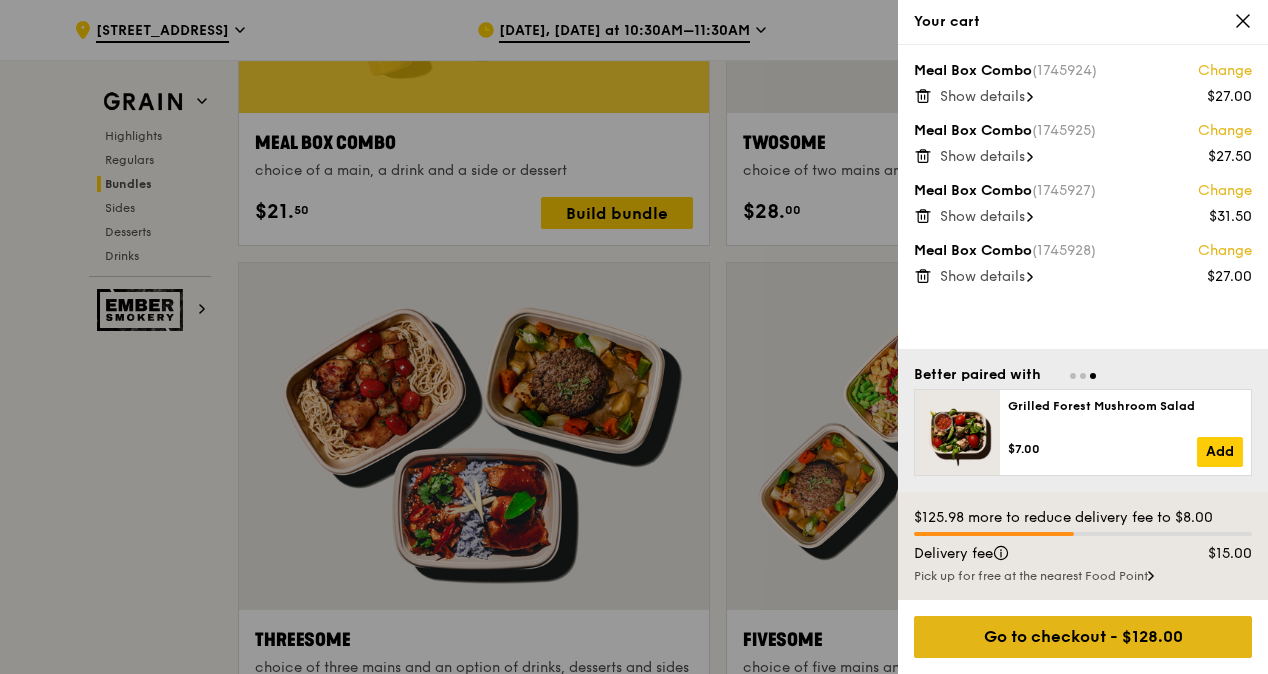 click on "Go to checkout - $128.00" at bounding box center [1083, 637] 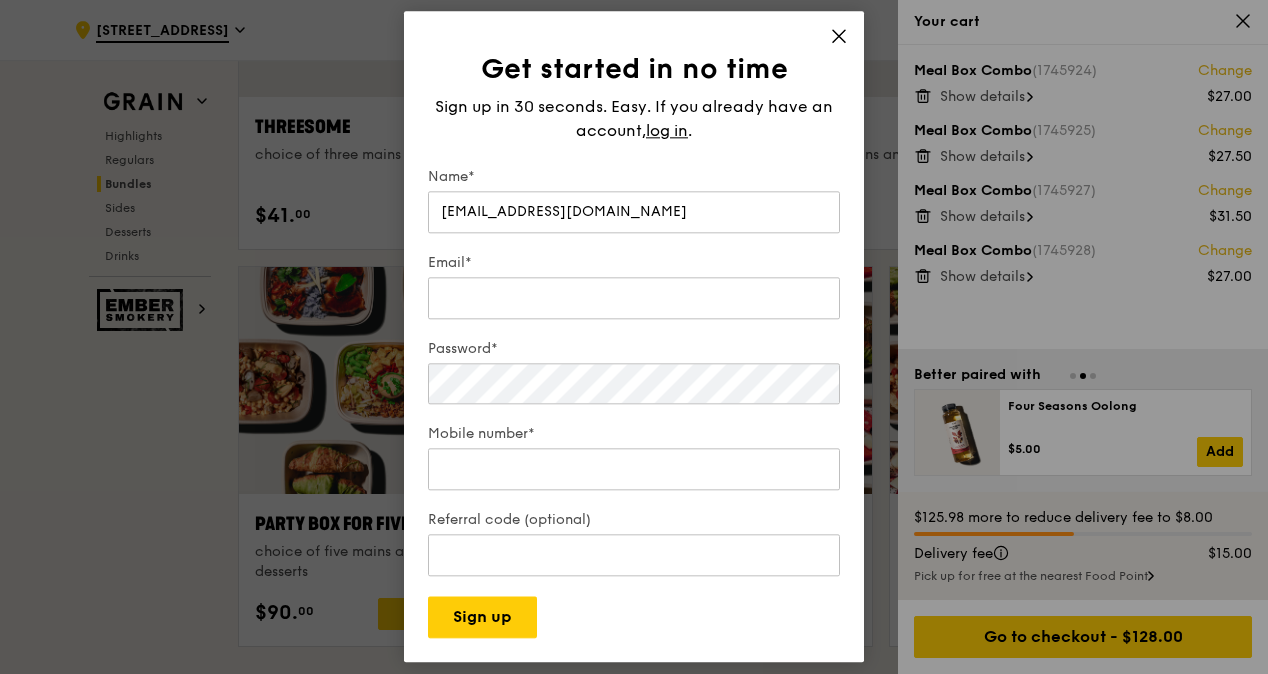 scroll, scrollTop: 3776, scrollLeft: 0, axis: vertical 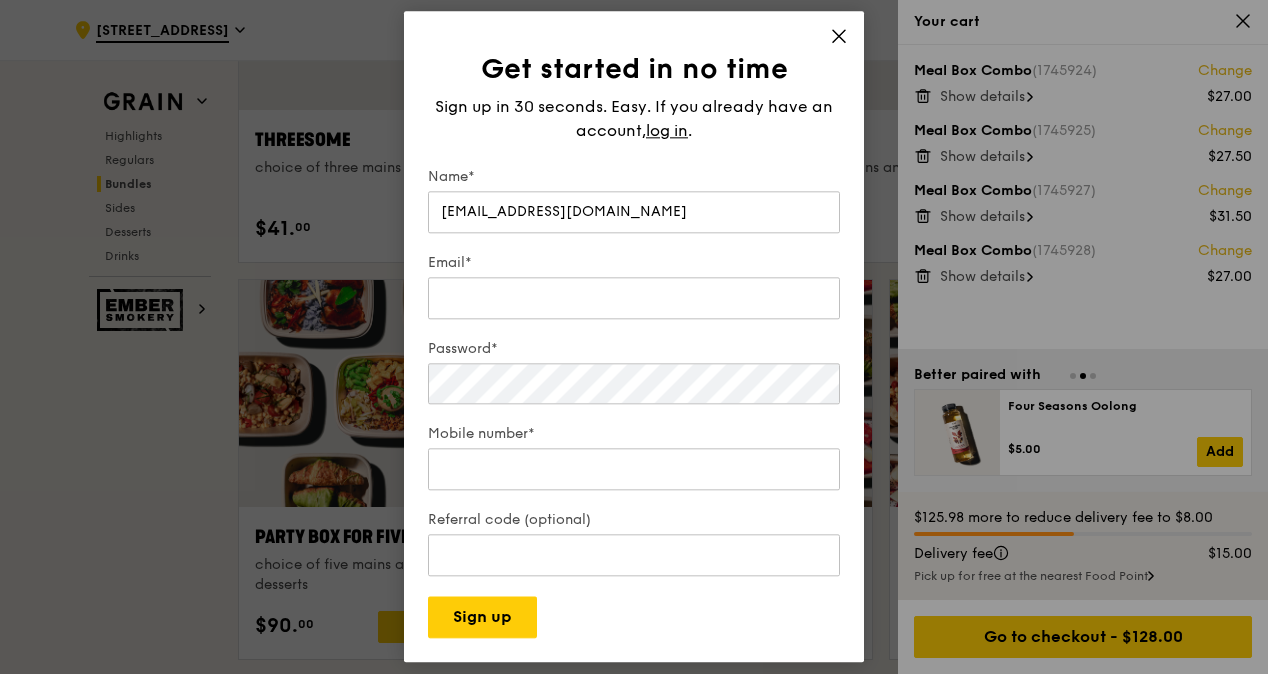 drag, startPoint x: 674, startPoint y: 215, endPoint x: 425, endPoint y: 225, distance: 249.20073 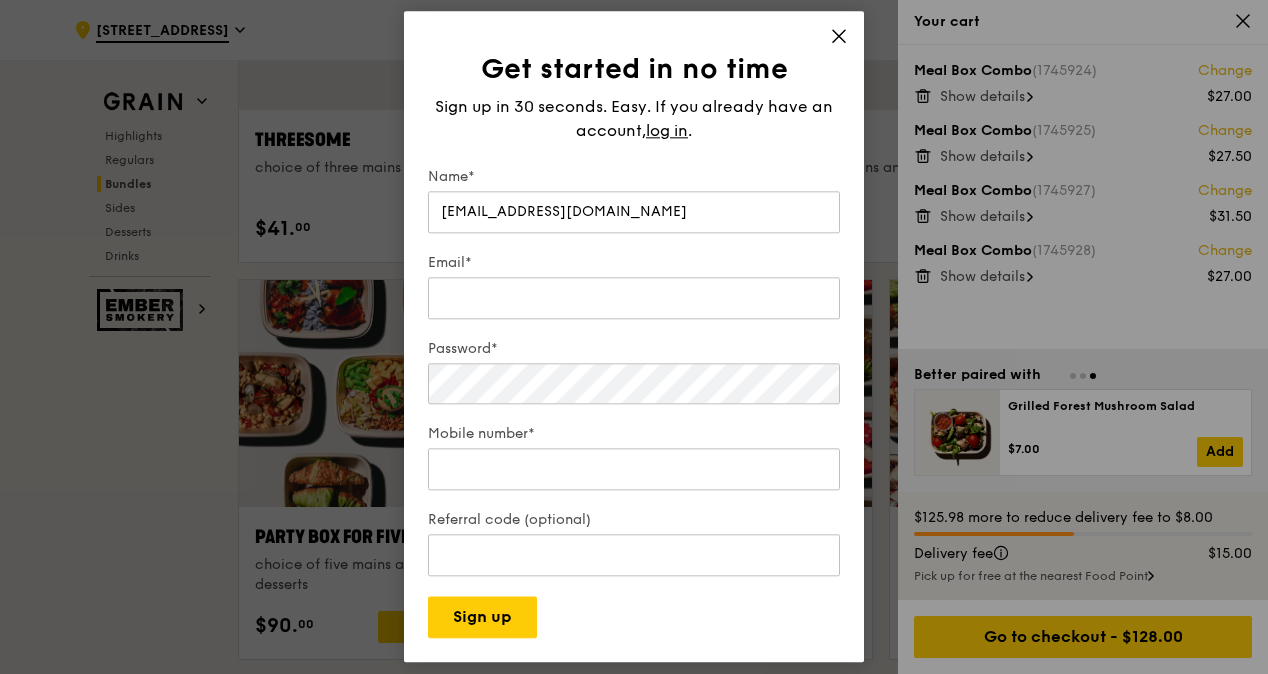 drag, startPoint x: 676, startPoint y: 218, endPoint x: 400, endPoint y: 217, distance: 276.0018 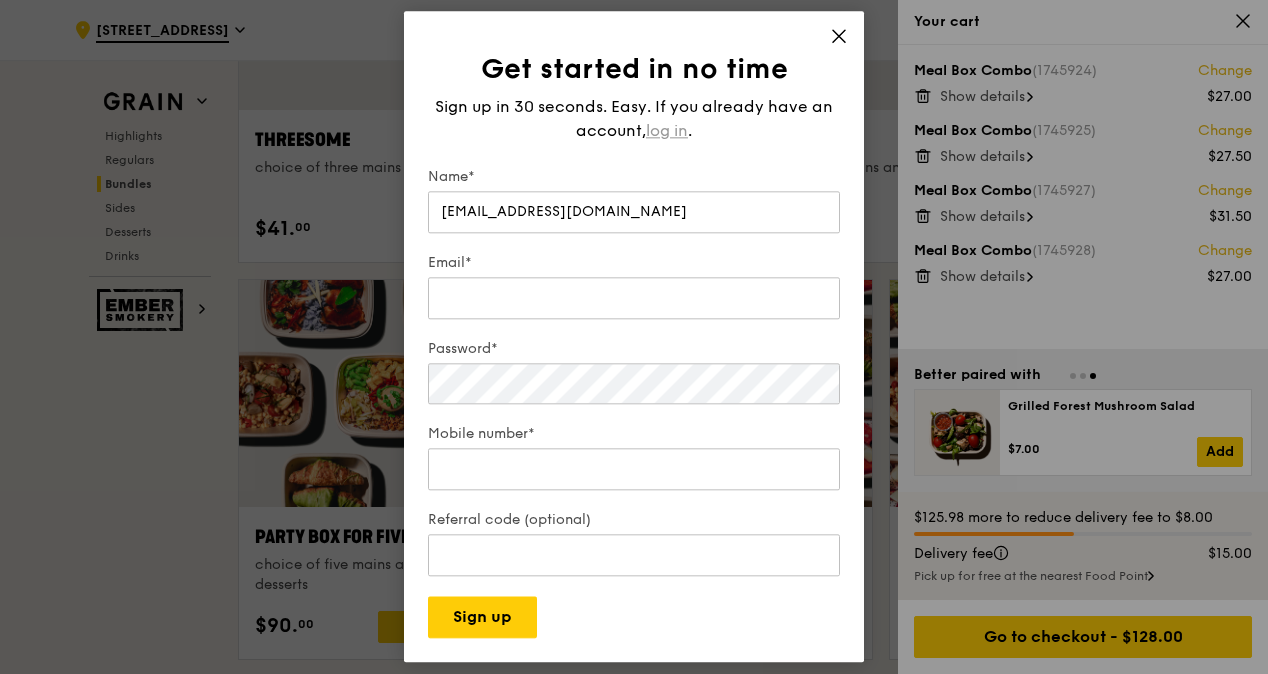 type on "noellewong@pharmagend.com" 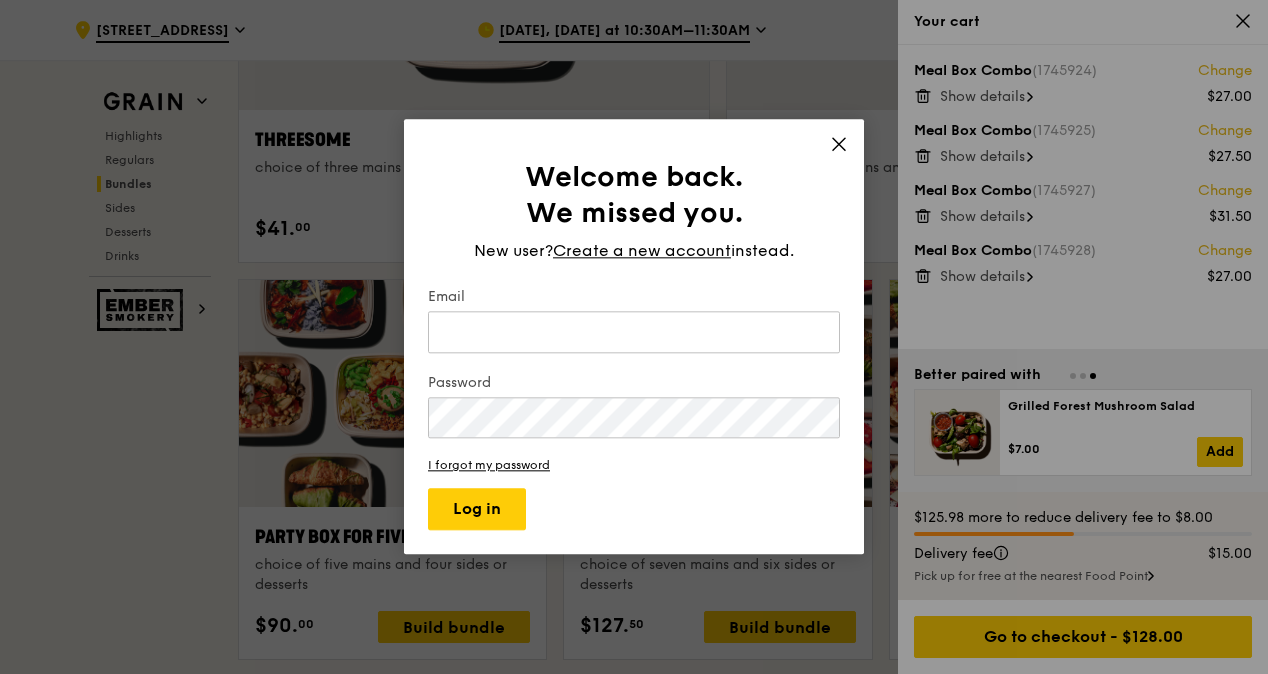 type on "noellewong2004@yahoo.com.sg" 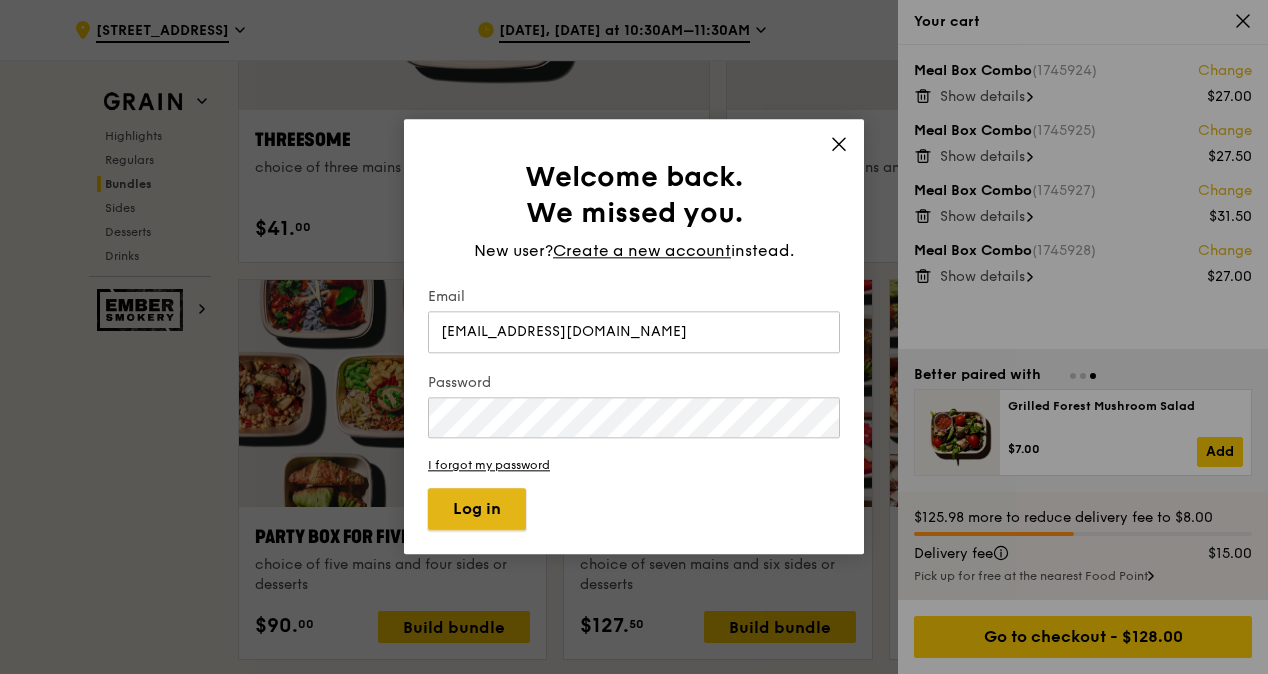 click on "Log in" at bounding box center (477, 510) 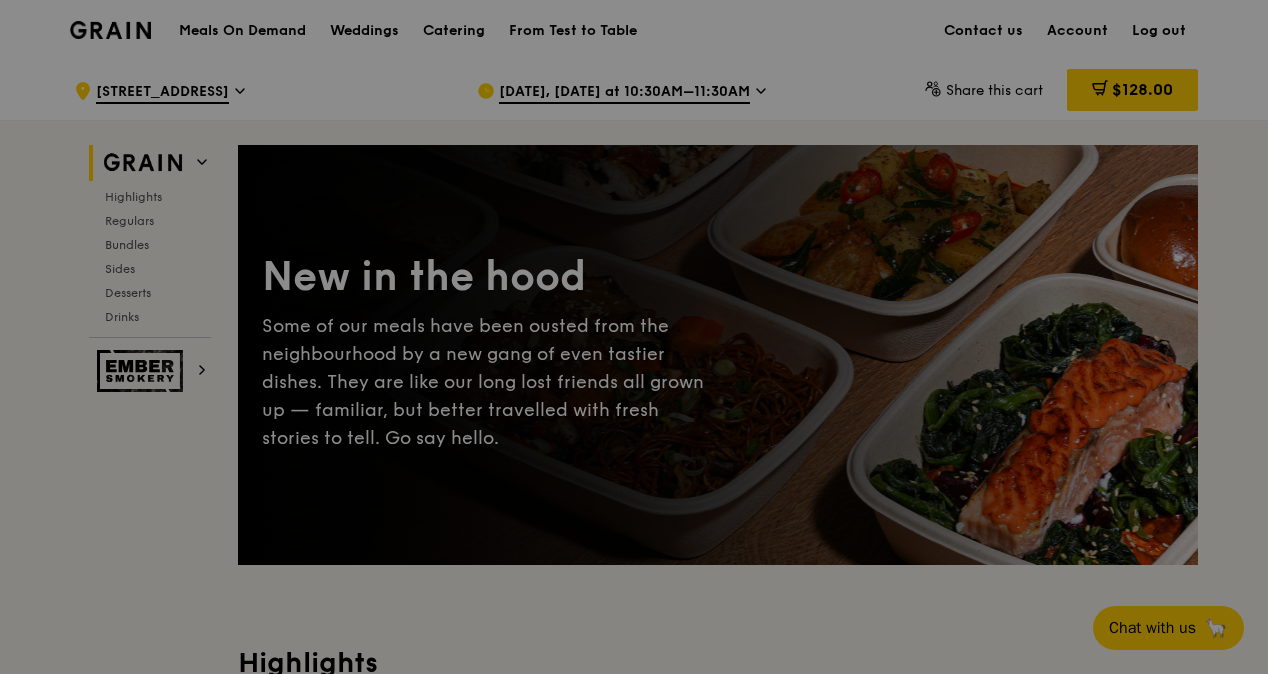 scroll, scrollTop: 0, scrollLeft: 0, axis: both 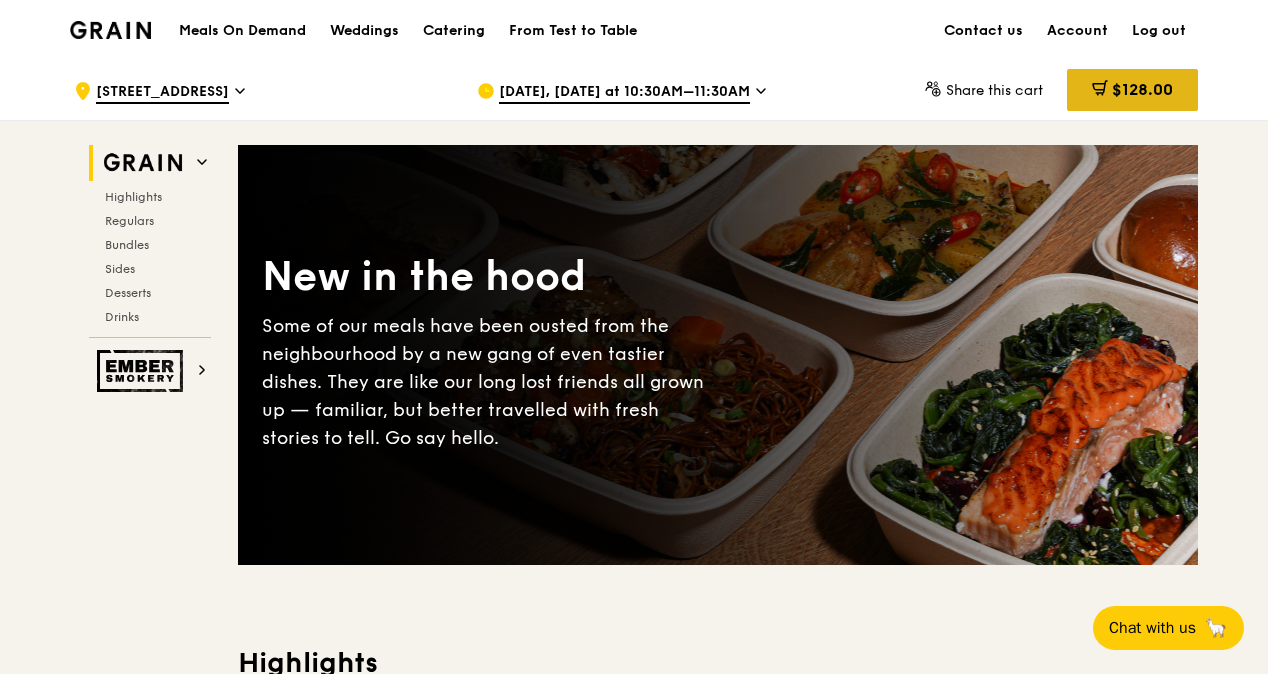 click on "$128.00" at bounding box center (1132, 90) 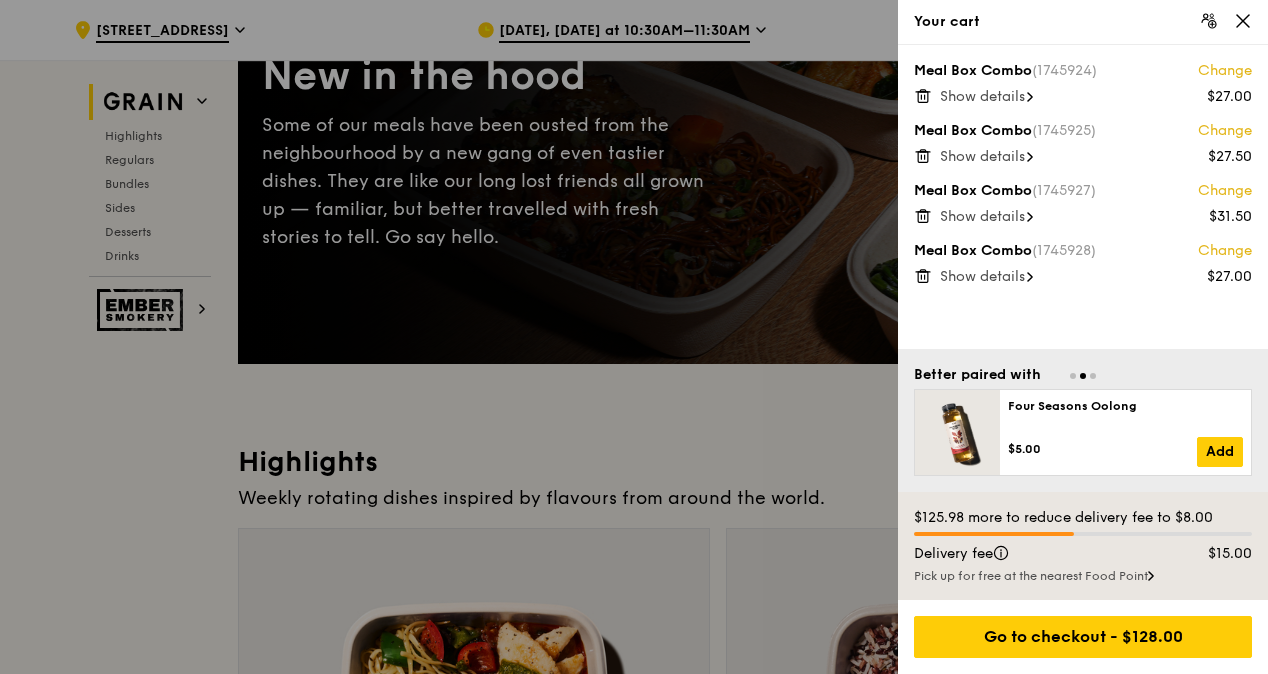 scroll, scrollTop: 300, scrollLeft: 0, axis: vertical 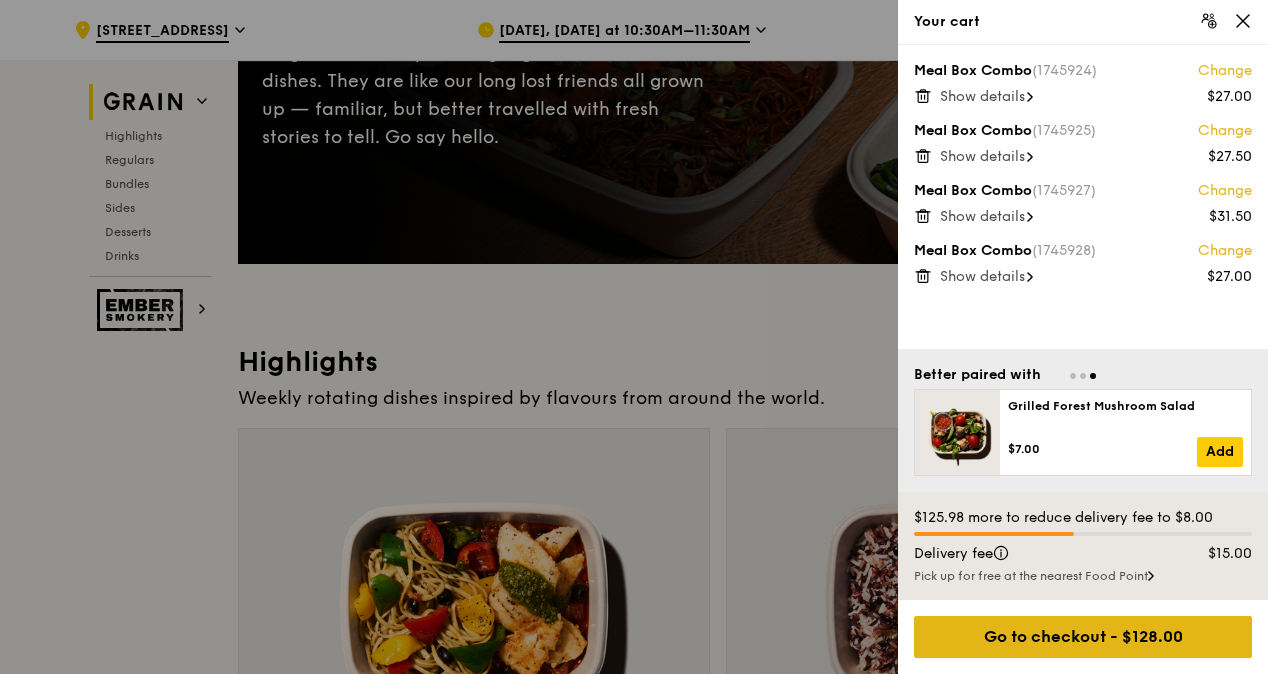 click on "Go to checkout - $128.00" at bounding box center [1083, 637] 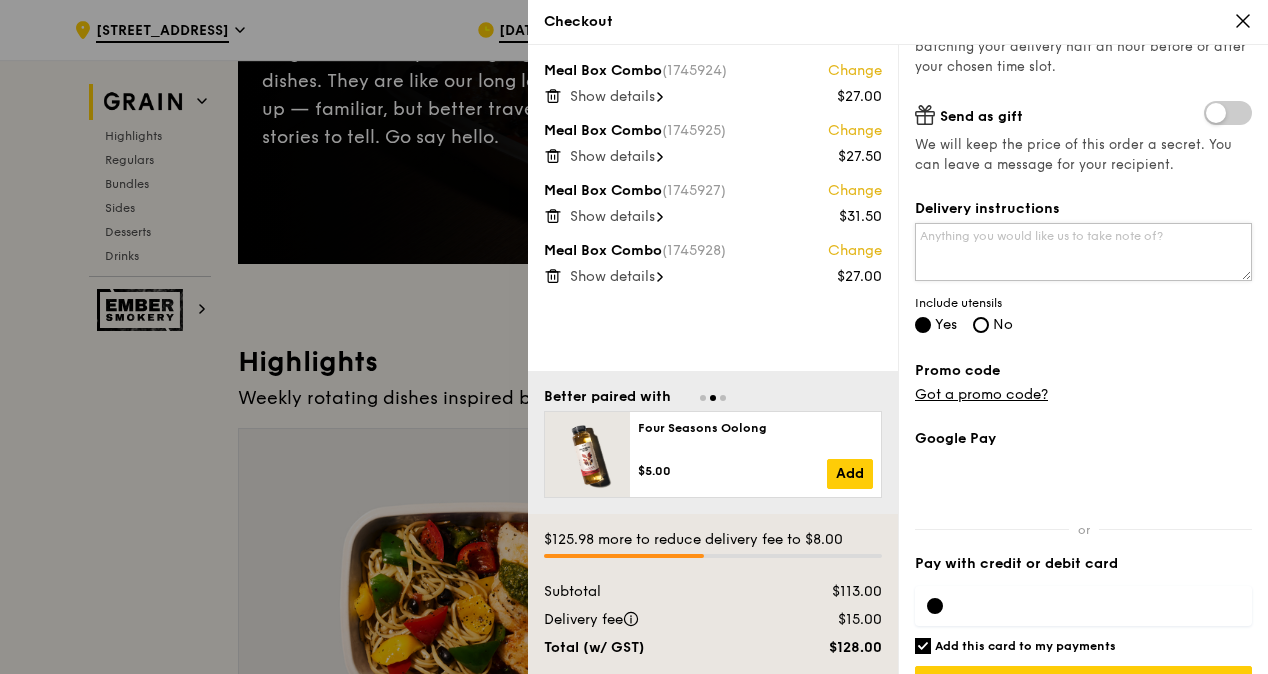 scroll, scrollTop: 475, scrollLeft: 0, axis: vertical 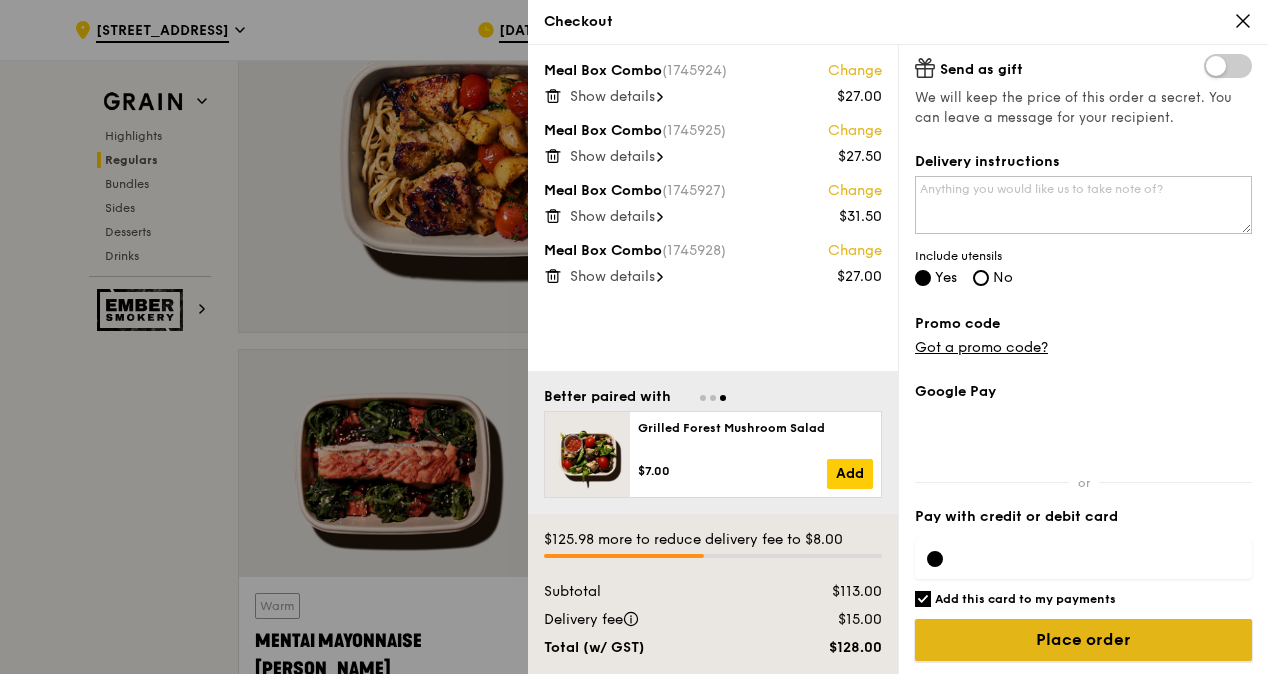 click on "Place order" at bounding box center [1083, 640] 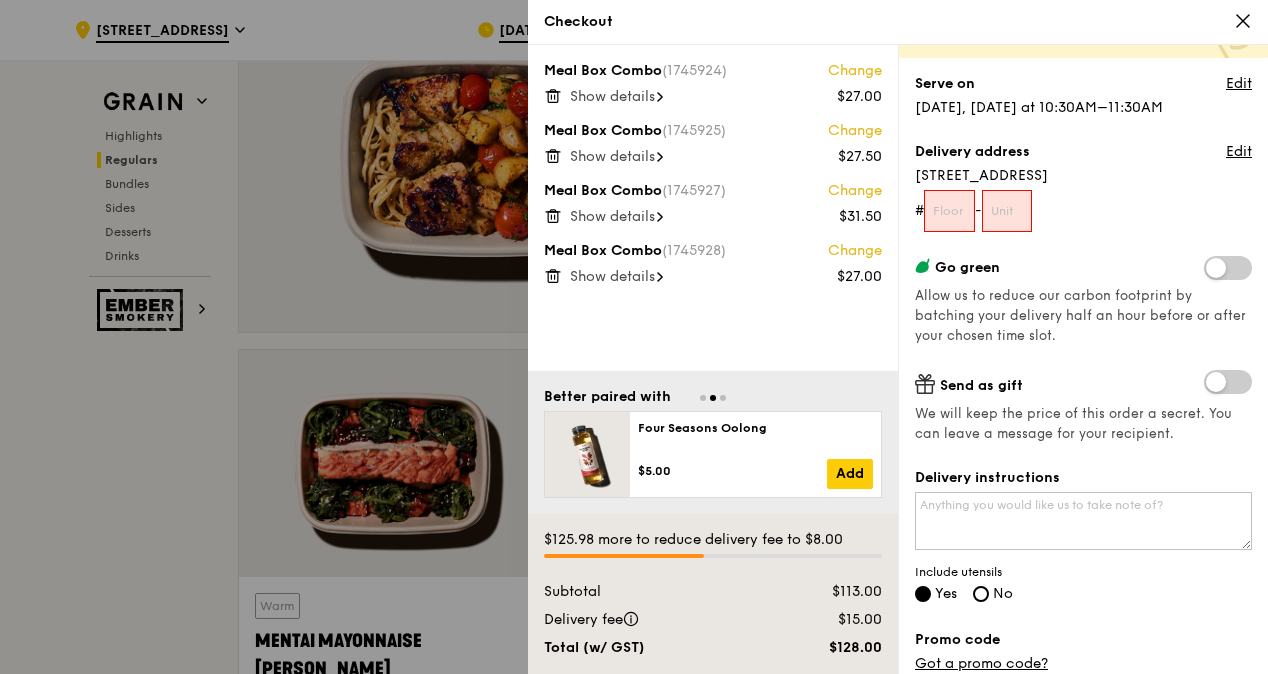 scroll, scrollTop: 96, scrollLeft: 0, axis: vertical 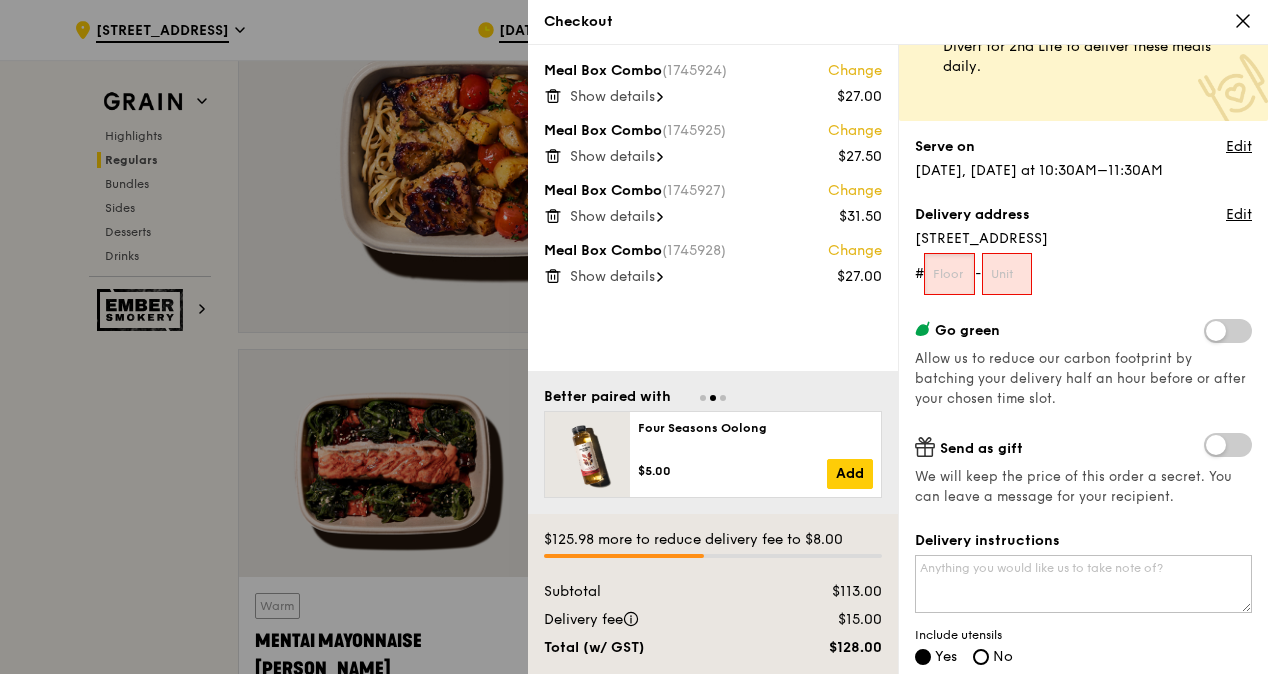 click at bounding box center (949, 274) 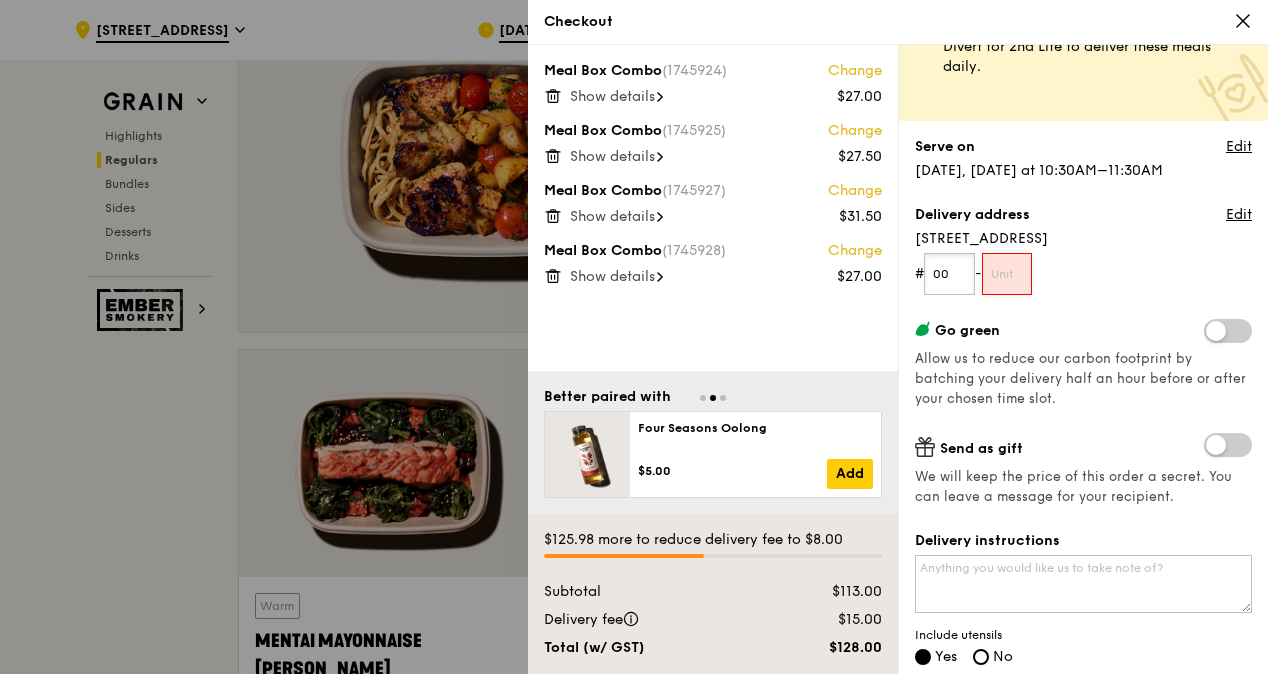 type on "00" 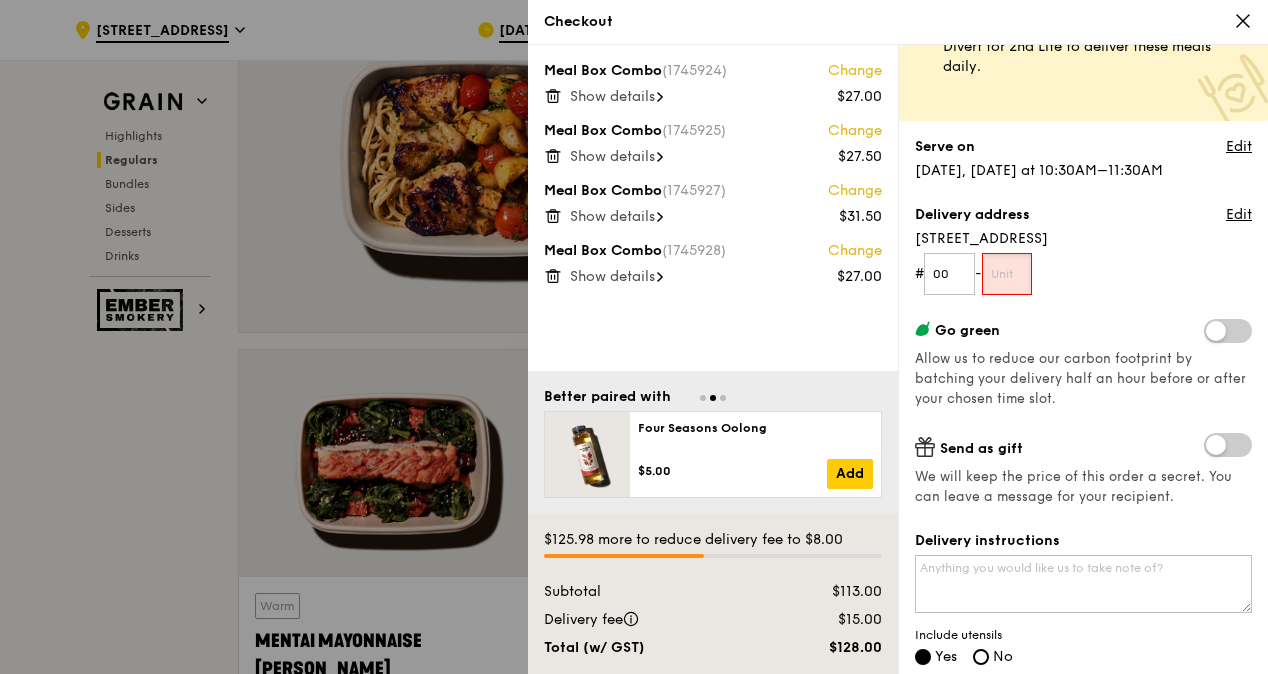 click at bounding box center [1007, 274] 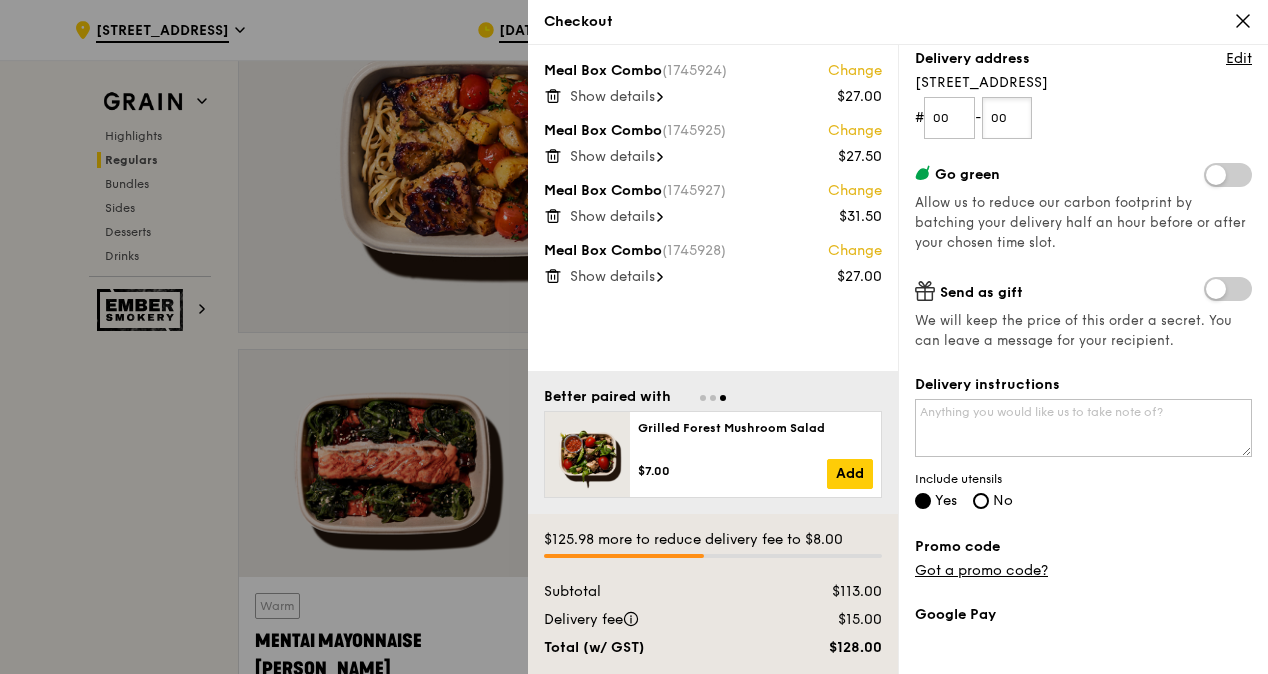 scroll, scrollTop: 475, scrollLeft: 0, axis: vertical 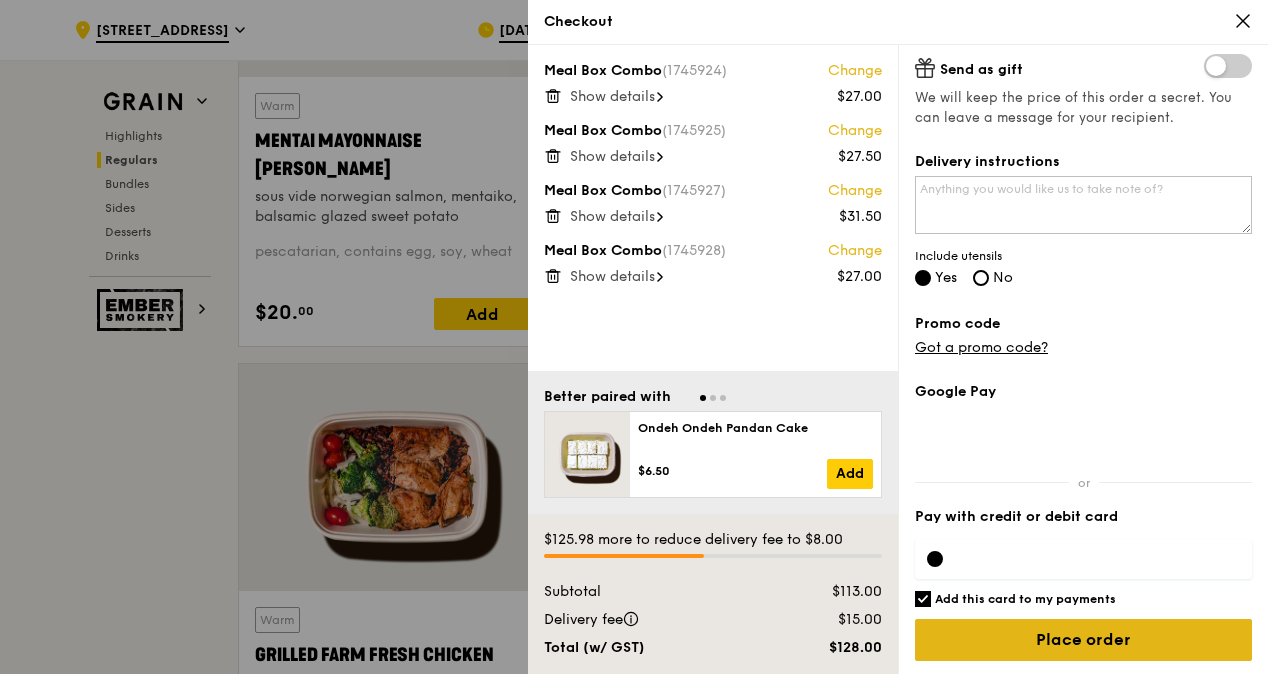 type on "00" 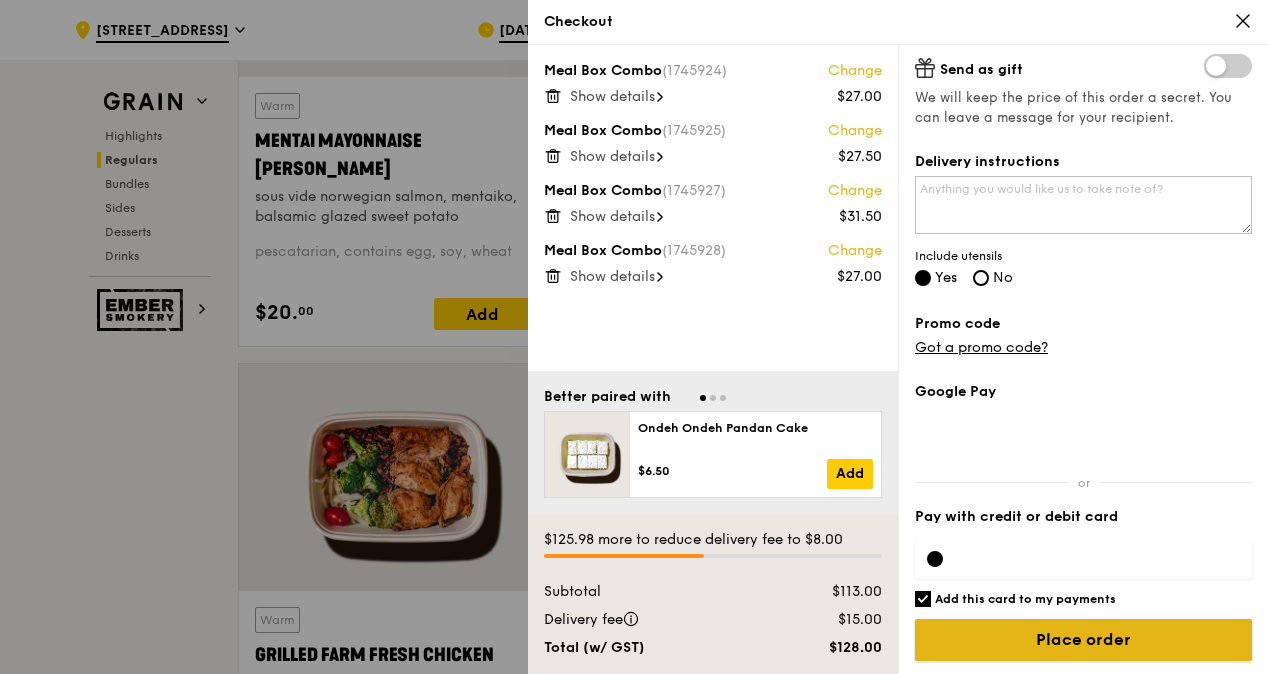 click on "Place order" at bounding box center (1083, 640) 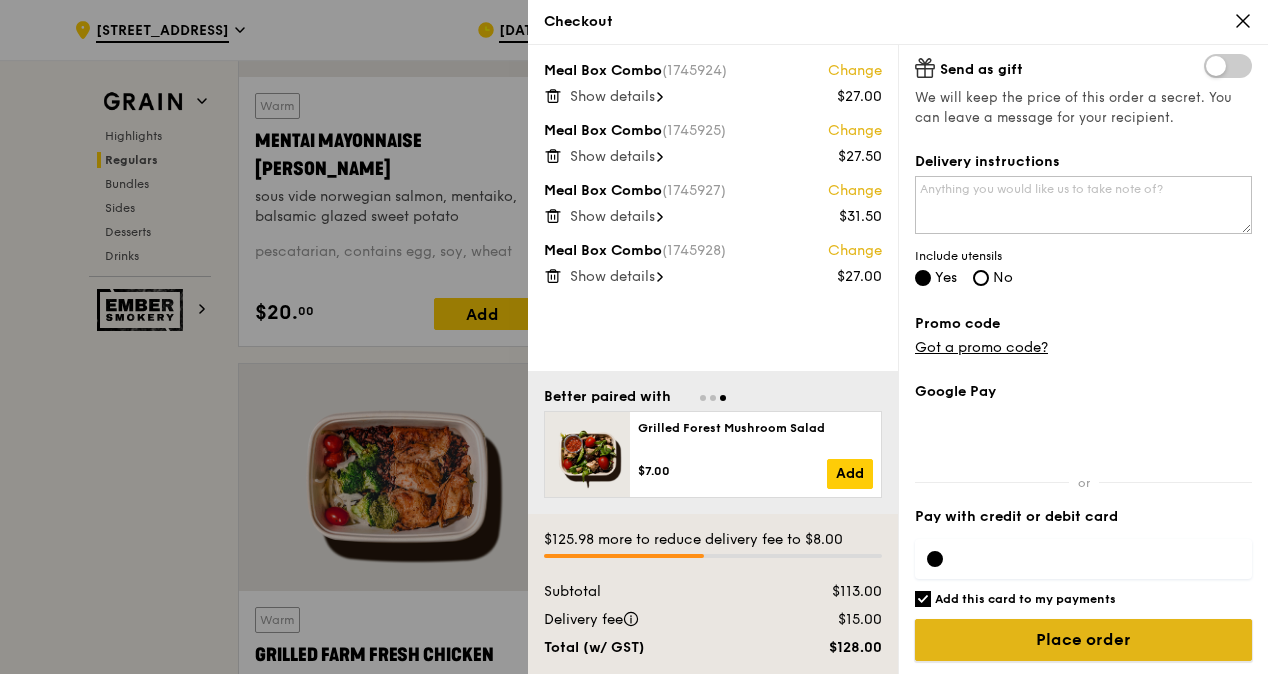 click on "Place order" at bounding box center (1083, 640) 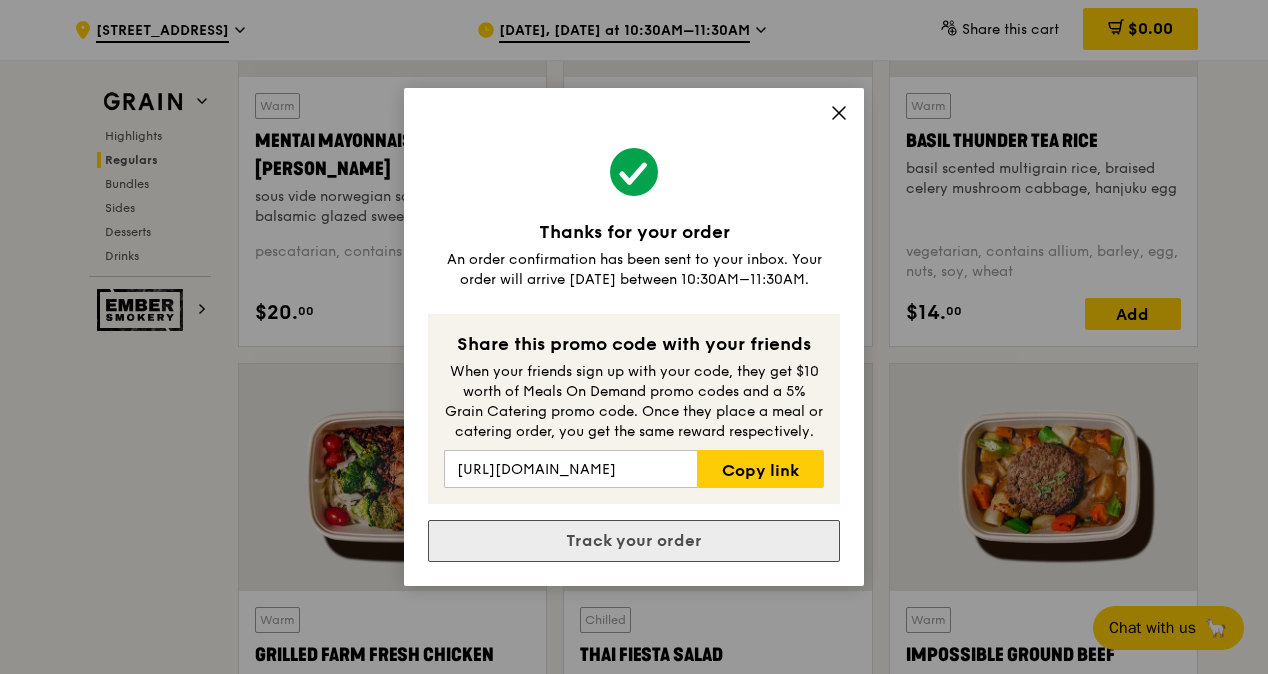 click on "Track your order" at bounding box center [634, 541] 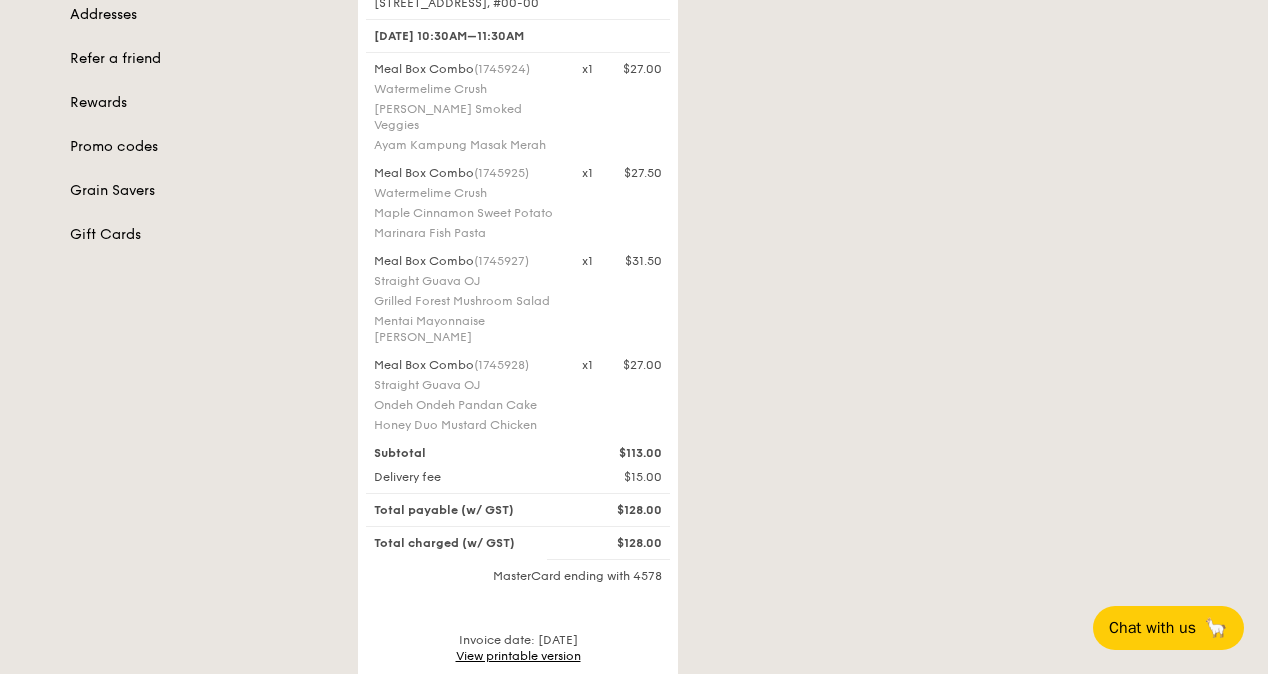 scroll, scrollTop: 400, scrollLeft: 0, axis: vertical 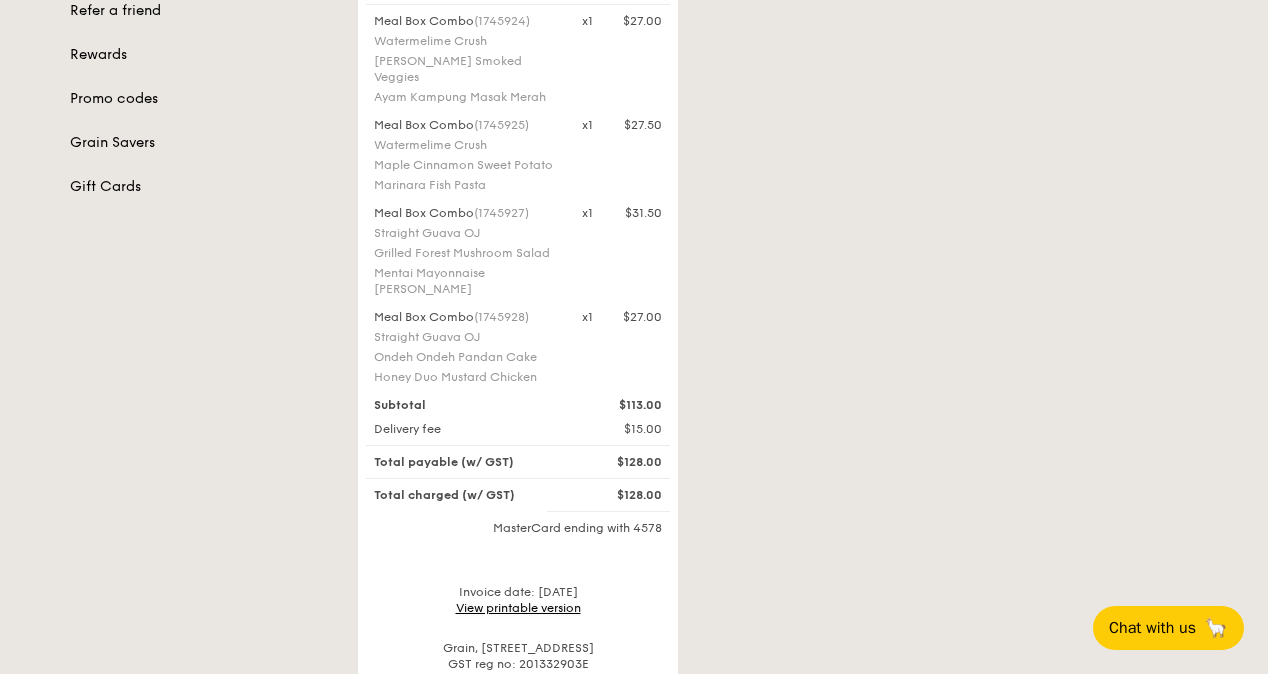 click on "View printable version" at bounding box center (518, 608) 